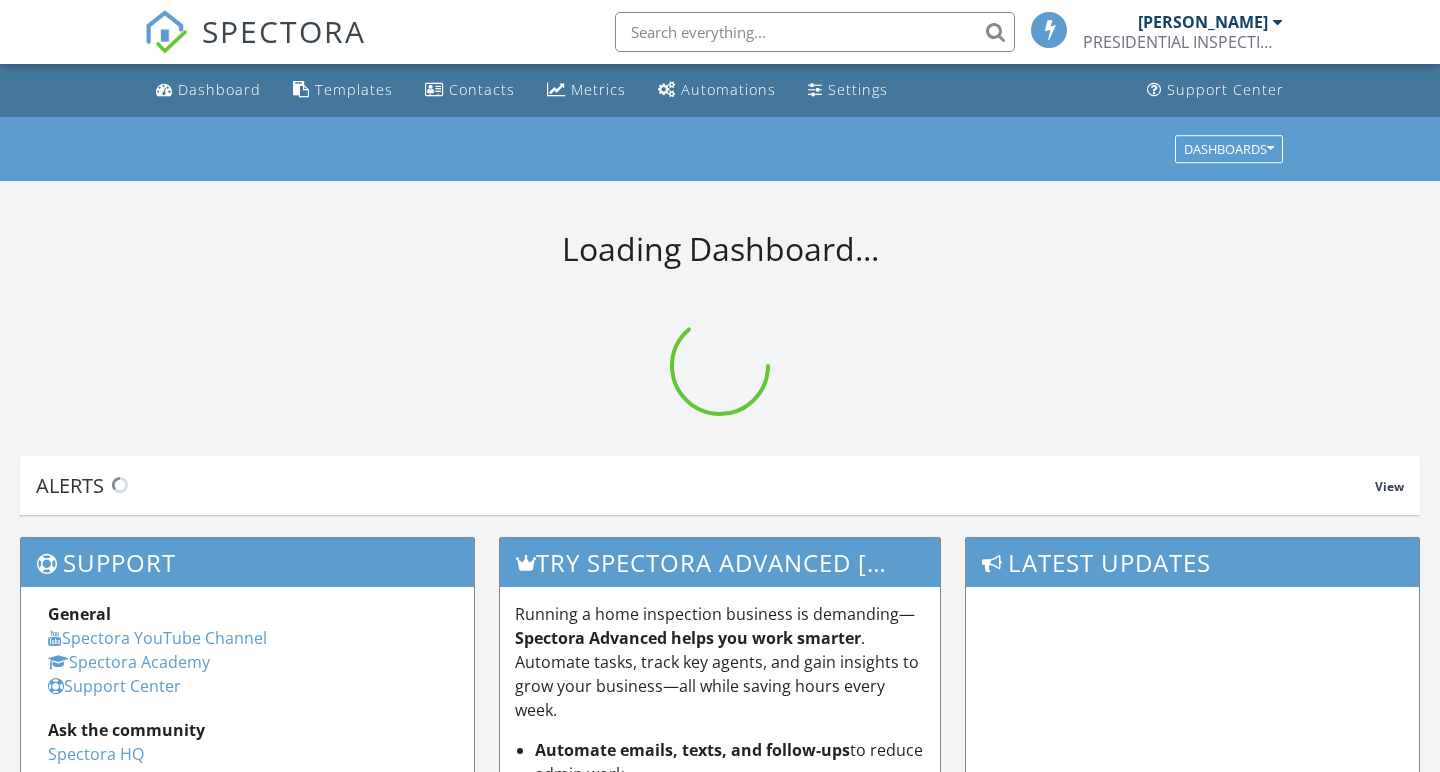 scroll, scrollTop: 0, scrollLeft: 0, axis: both 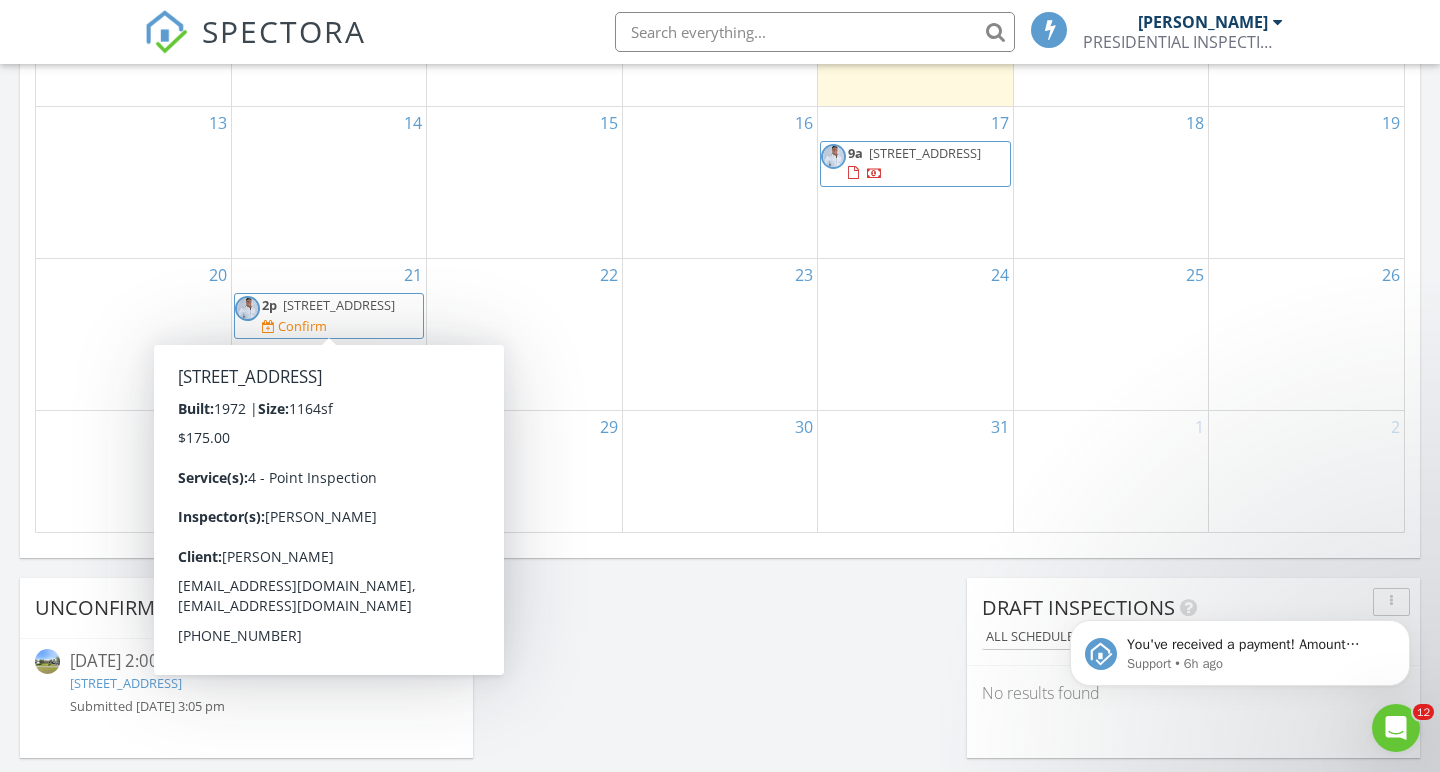 click on "Today
Walter Bonilla
No results found       New Inspection     New Quote         Map               + − Leaflet  |  © MapTiler   © OpenStreetMap contributors     In Progress
Walter Bonilla
No results found       Calendar                 July 2025 today list day week cal wk 4 wk month Sun Mon Tue Wed Thu Fri Sat 29 30 1 2 3 4 5 6 7 8 9 10 11
9a - 11a
3233 SW 14th Ave, Fort Lauderdale 33315
11:30a - 12:30p
11020 NW 26th Pl, Sunrise 33322
12 13 14 15 16 17
9a
4160 NW 66th Ave , Coral Springs 33067
18 19 20 21
2p" at bounding box center (720, -132) 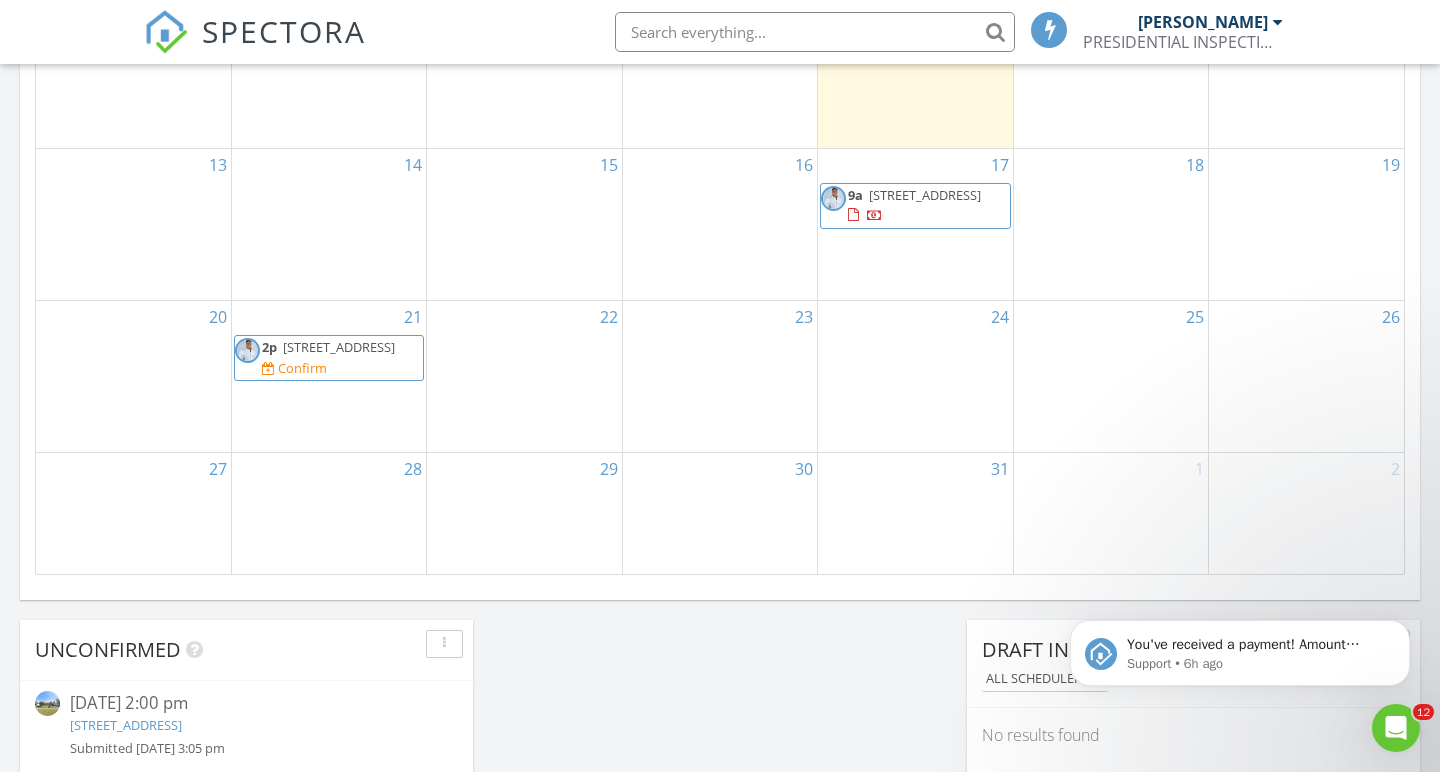scroll, scrollTop: 1268, scrollLeft: 0, axis: vertical 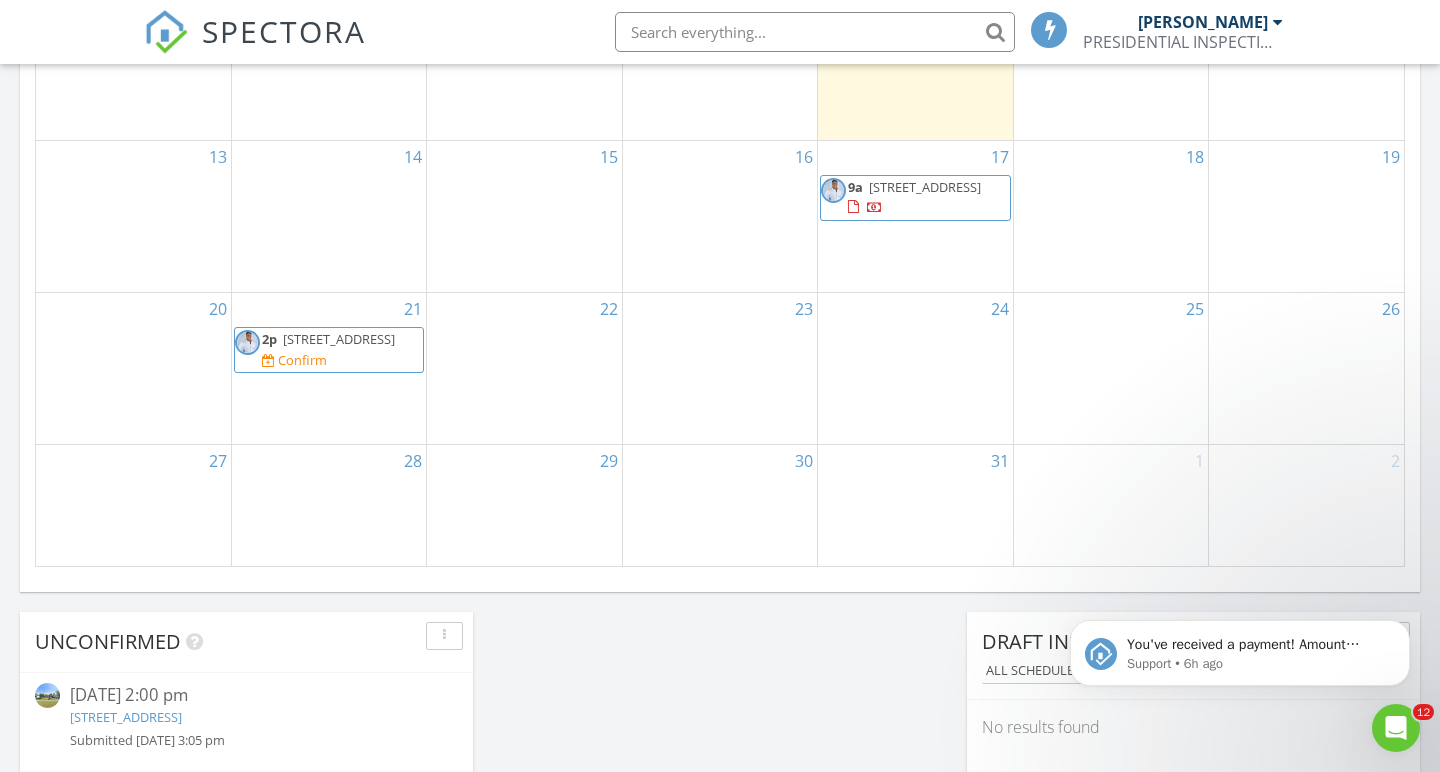 click at bounding box center (444, 636) 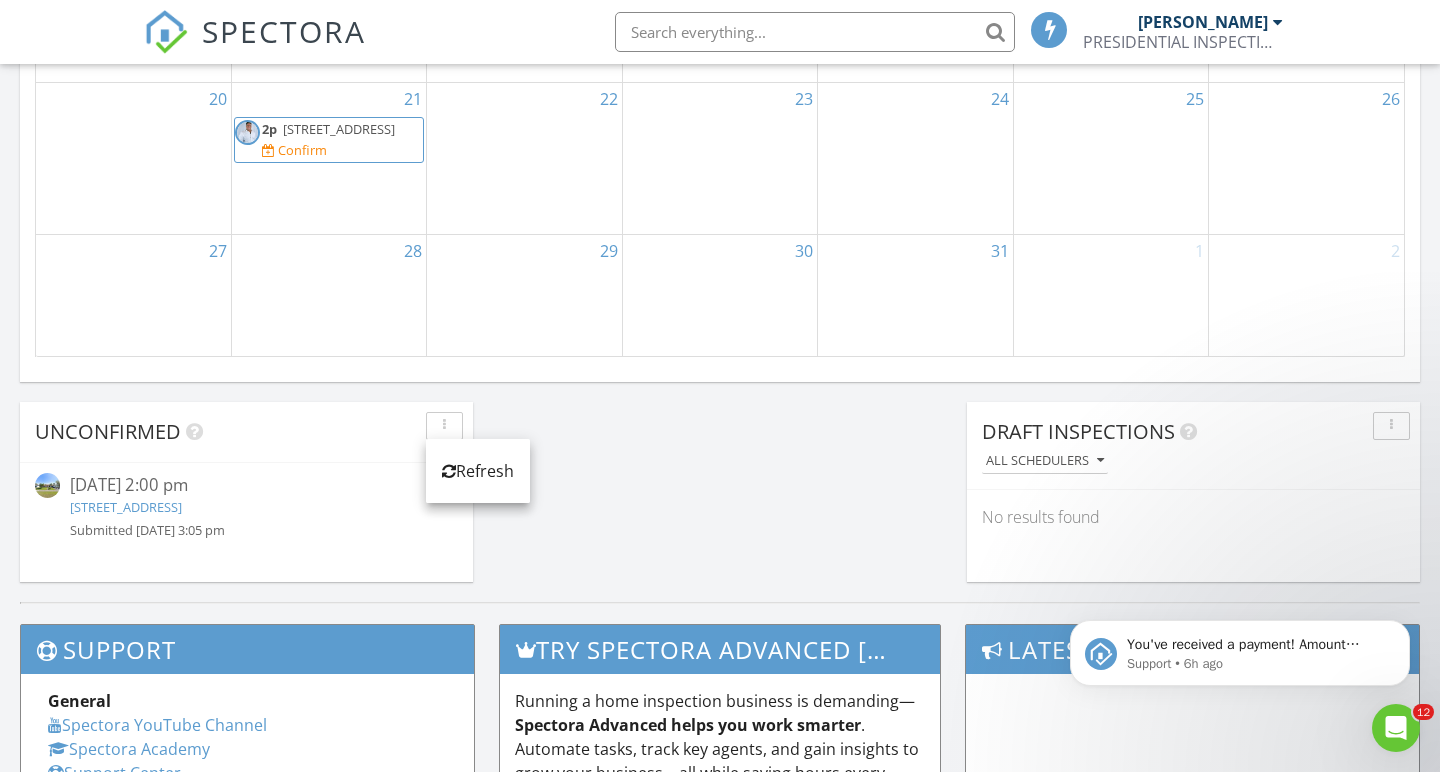 scroll, scrollTop: 1525, scrollLeft: 0, axis: vertical 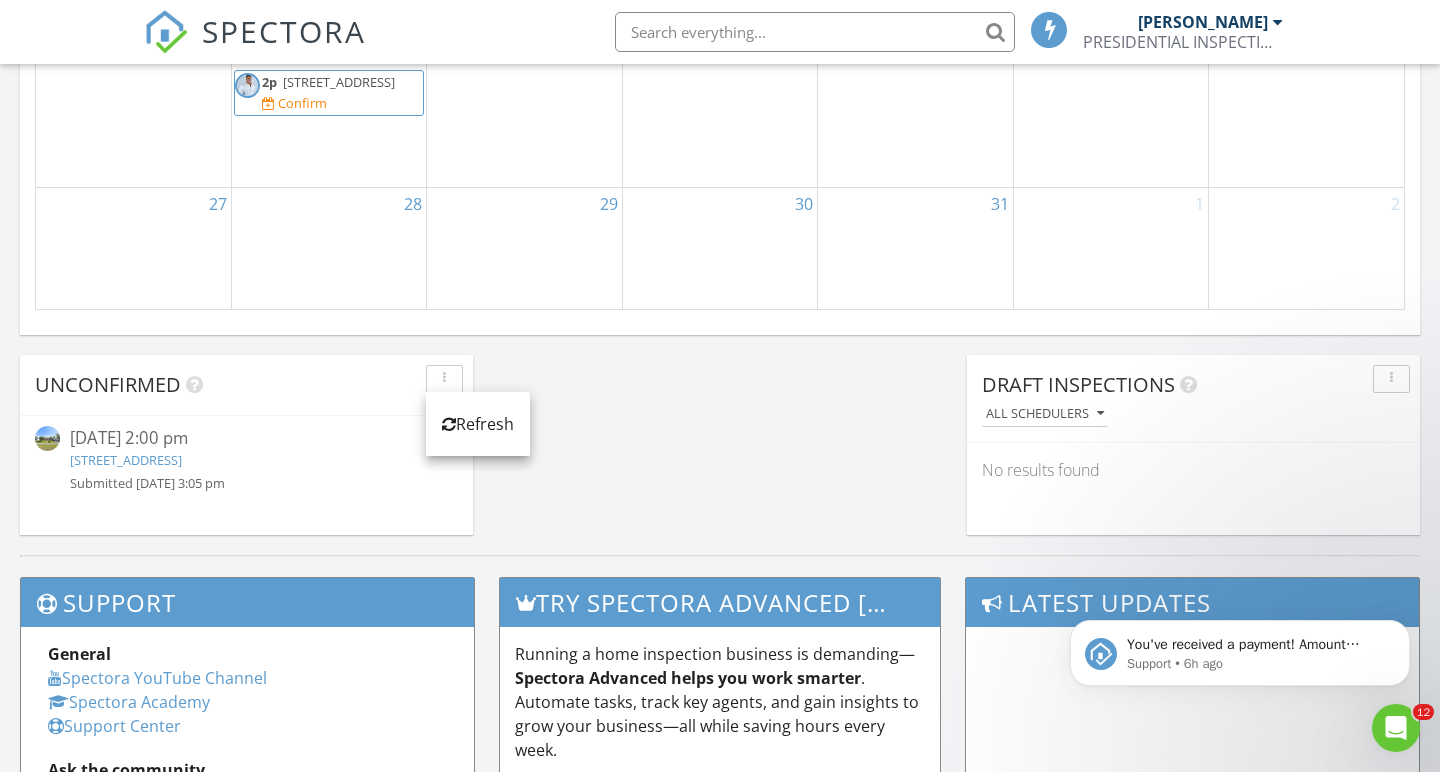 click on "Unconfirmed                   07/21/25 2:00 pm   9104 SW 181st Terrace, Miami, FL 33157
Submitted 07/10/25 3:05 pm" at bounding box center (246, 445) 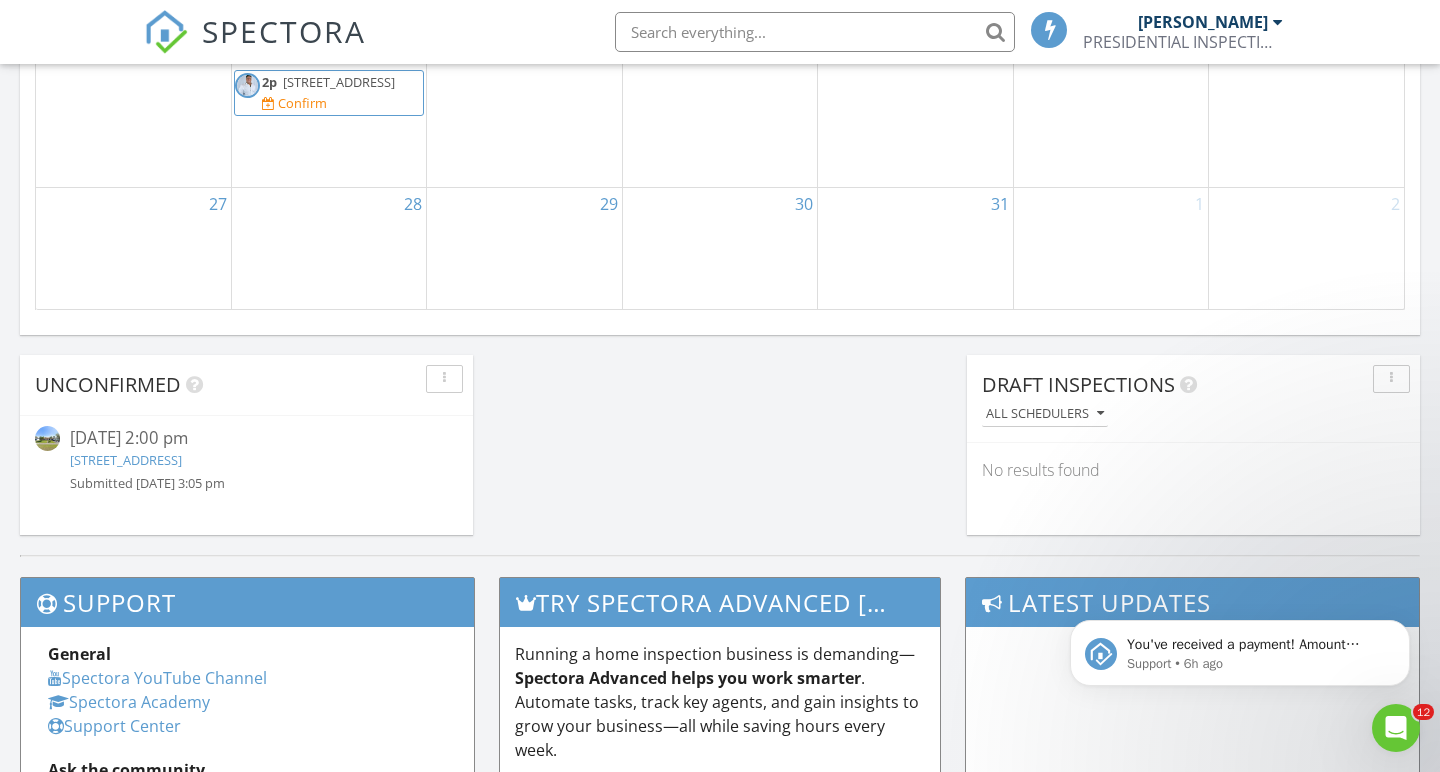 click on "9104 SW 181st Terrace, Miami, FL 33157" at bounding box center (126, 460) 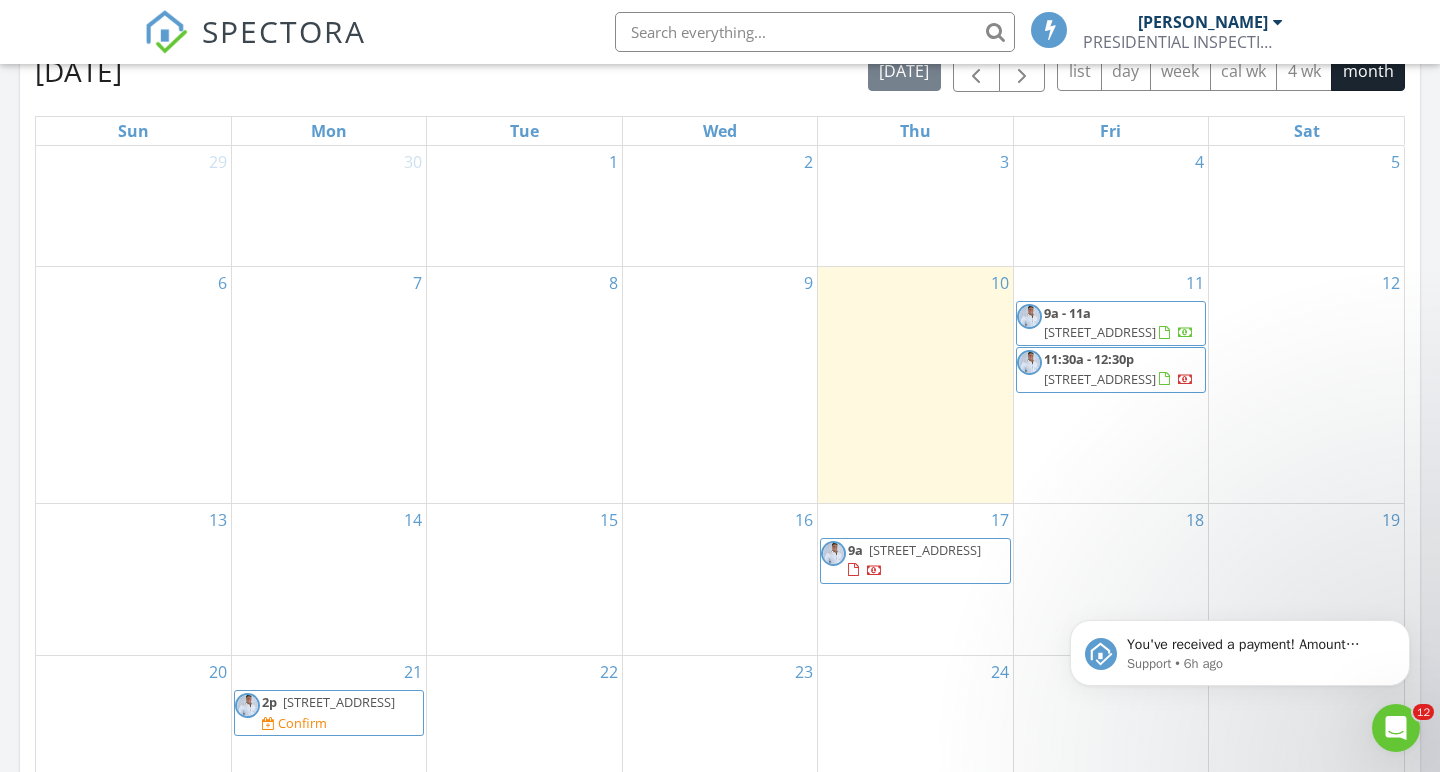 scroll, scrollTop: 985, scrollLeft: 0, axis: vertical 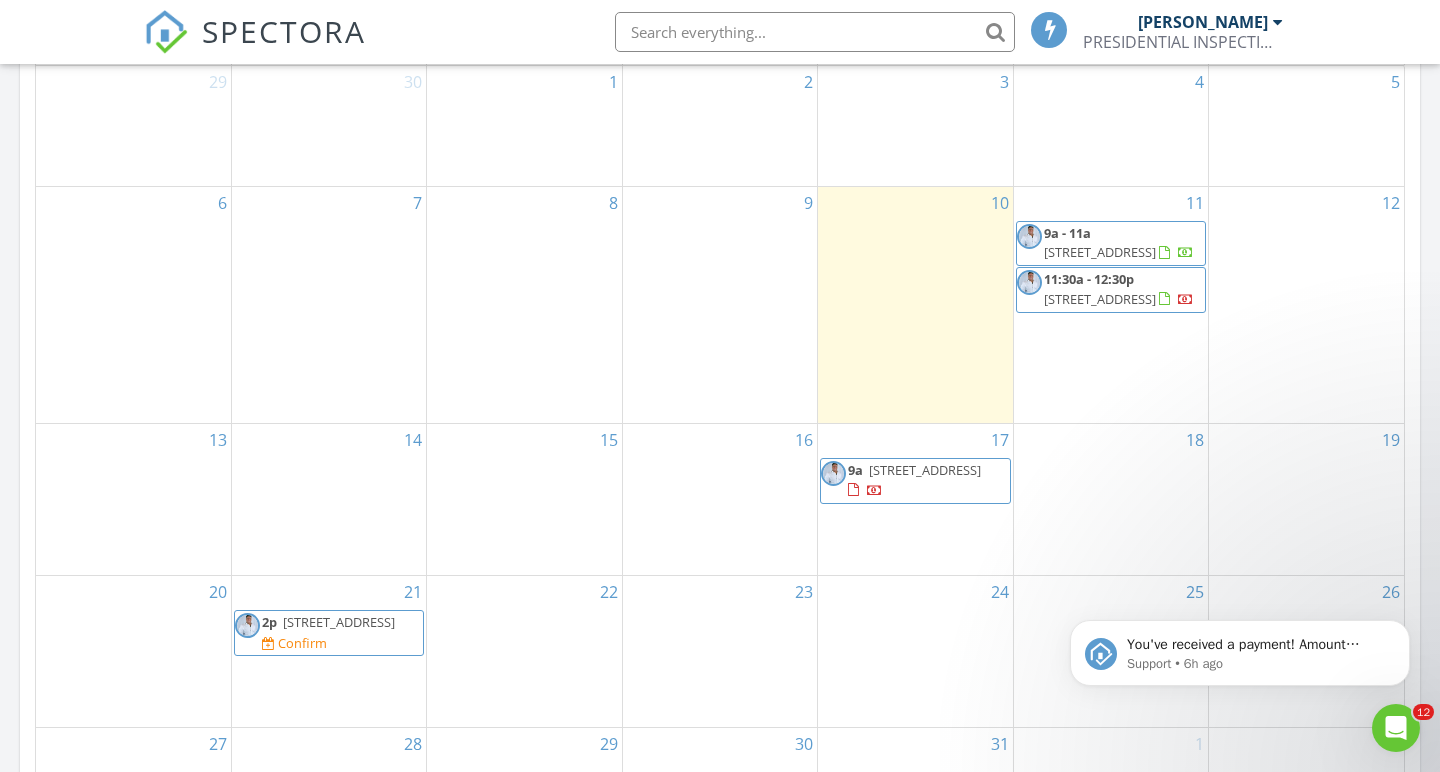 click on "9104 SW 181st Terrace, Miami 33157" at bounding box center (339, 622) 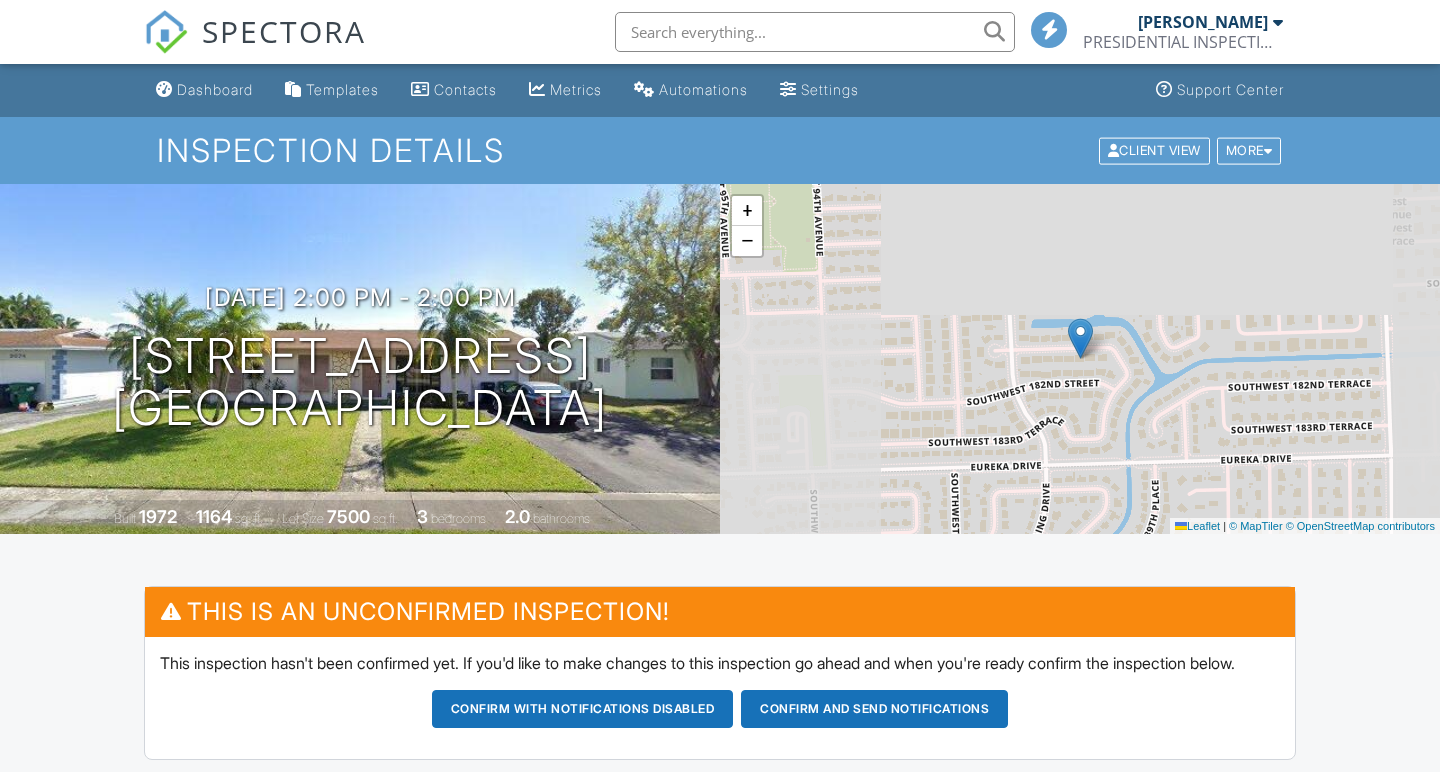 scroll, scrollTop: 394, scrollLeft: 0, axis: vertical 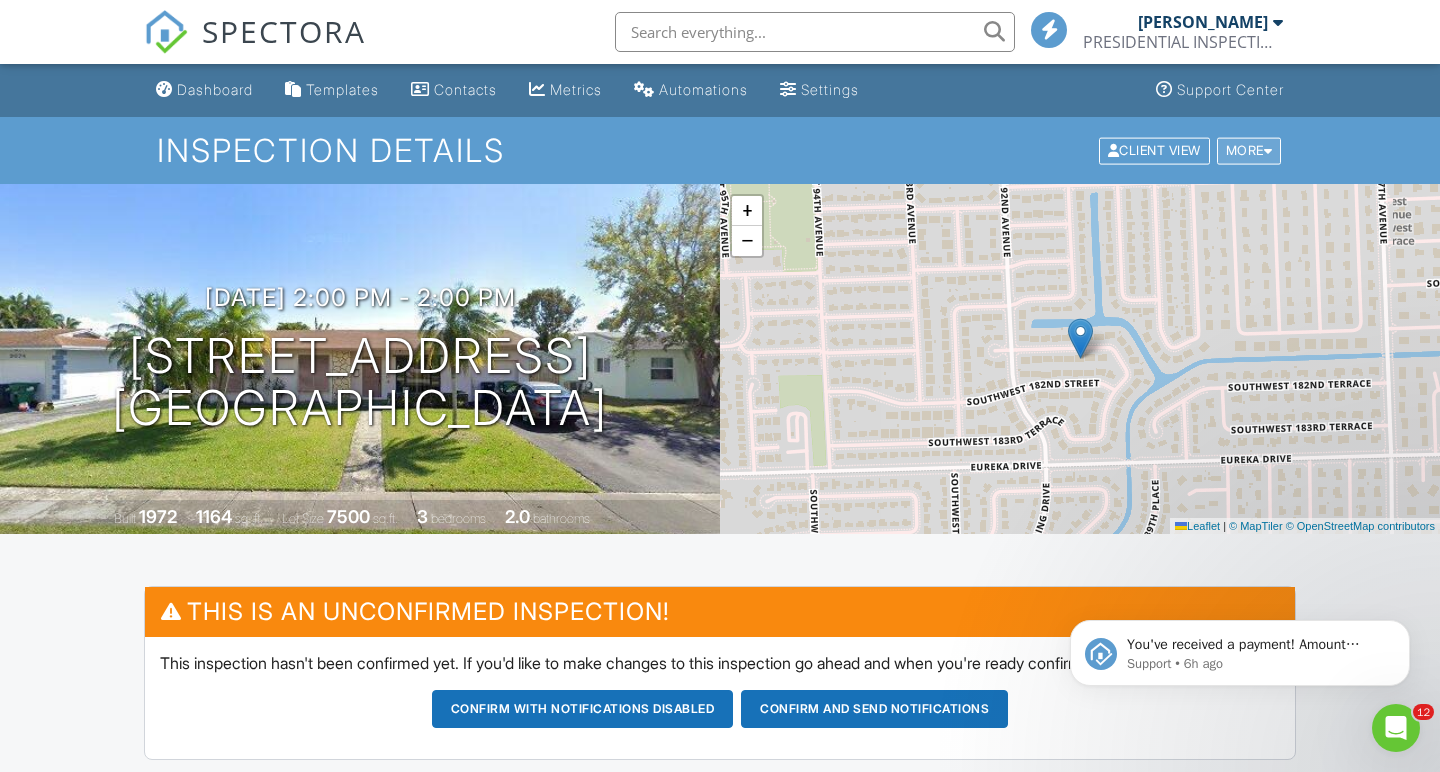 click on "More" at bounding box center (1249, 150) 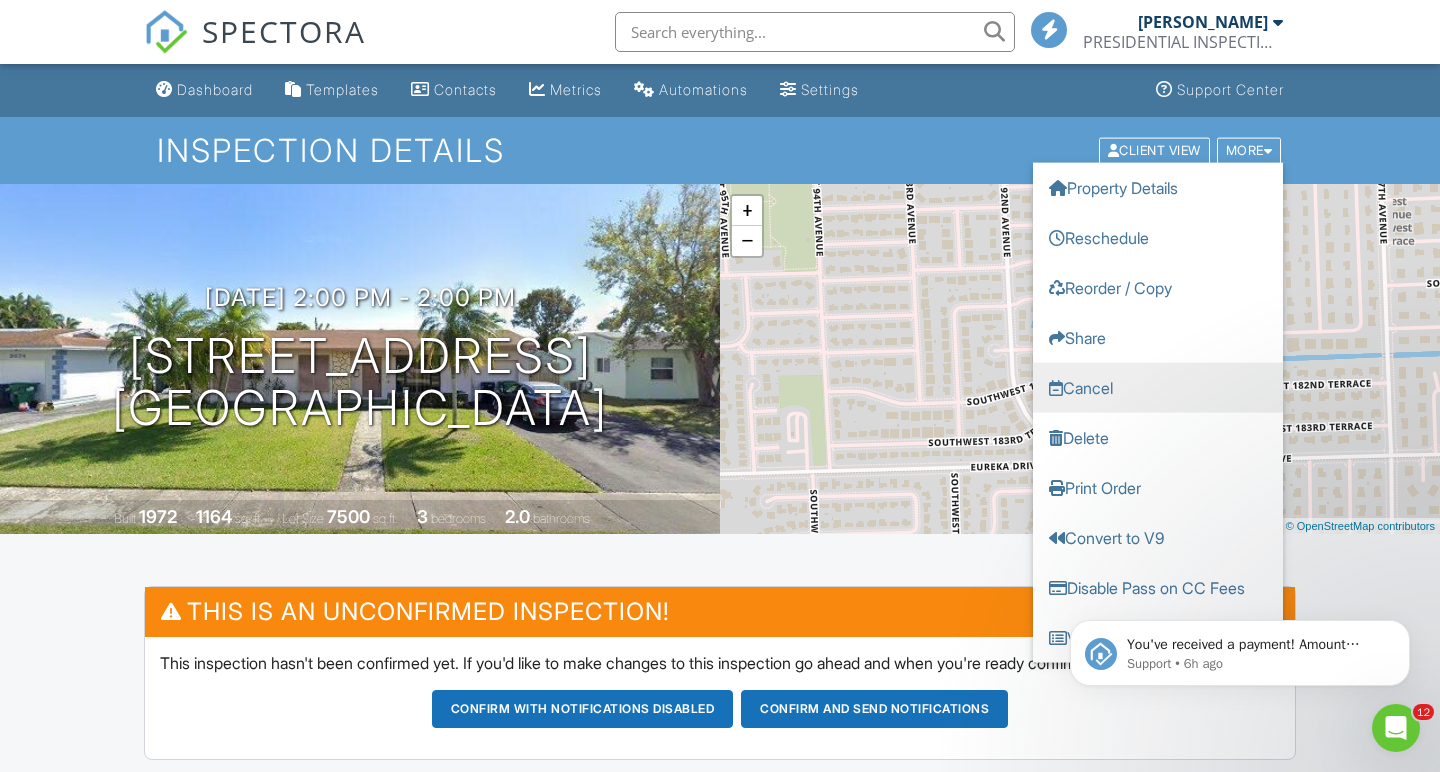 click on "Cancel" at bounding box center [1158, 387] 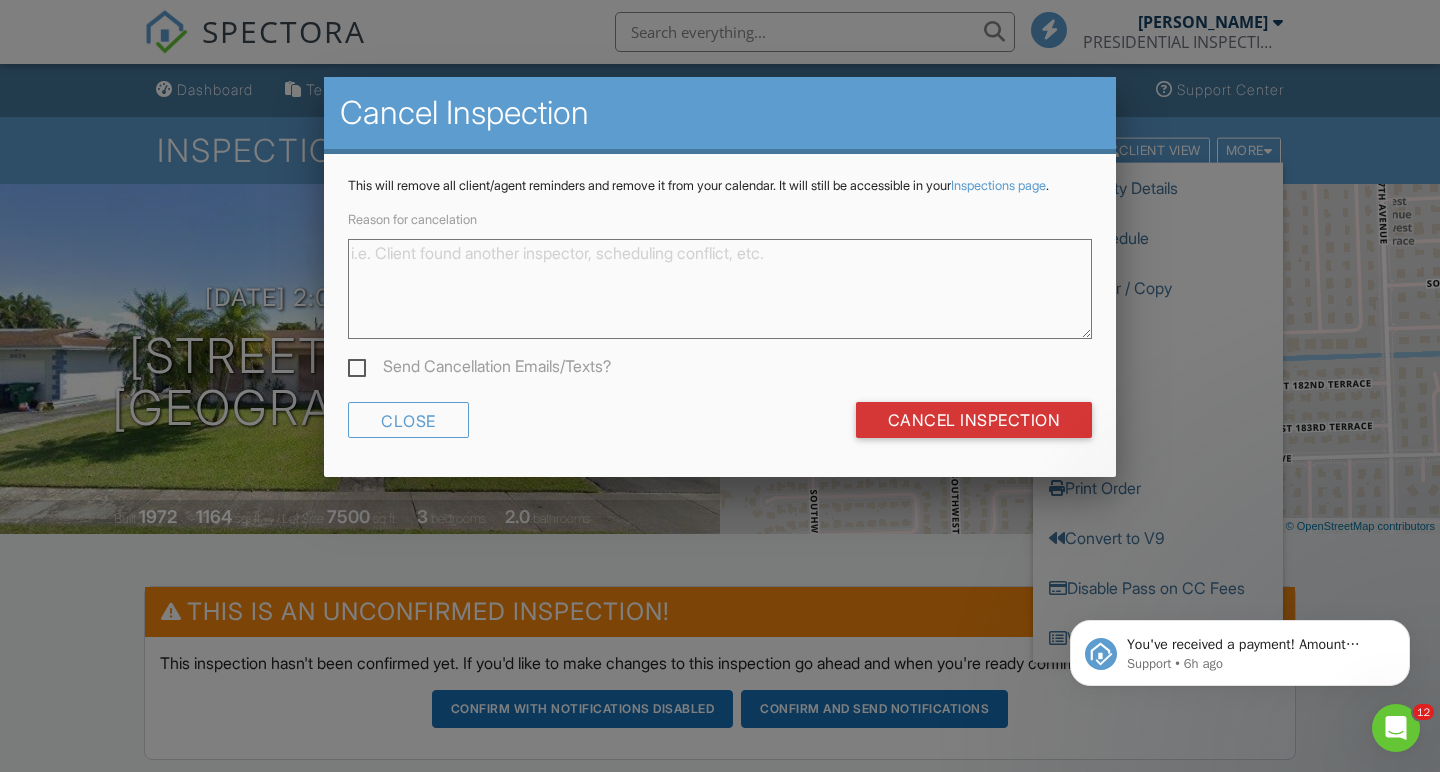click at bounding box center [720, 382] 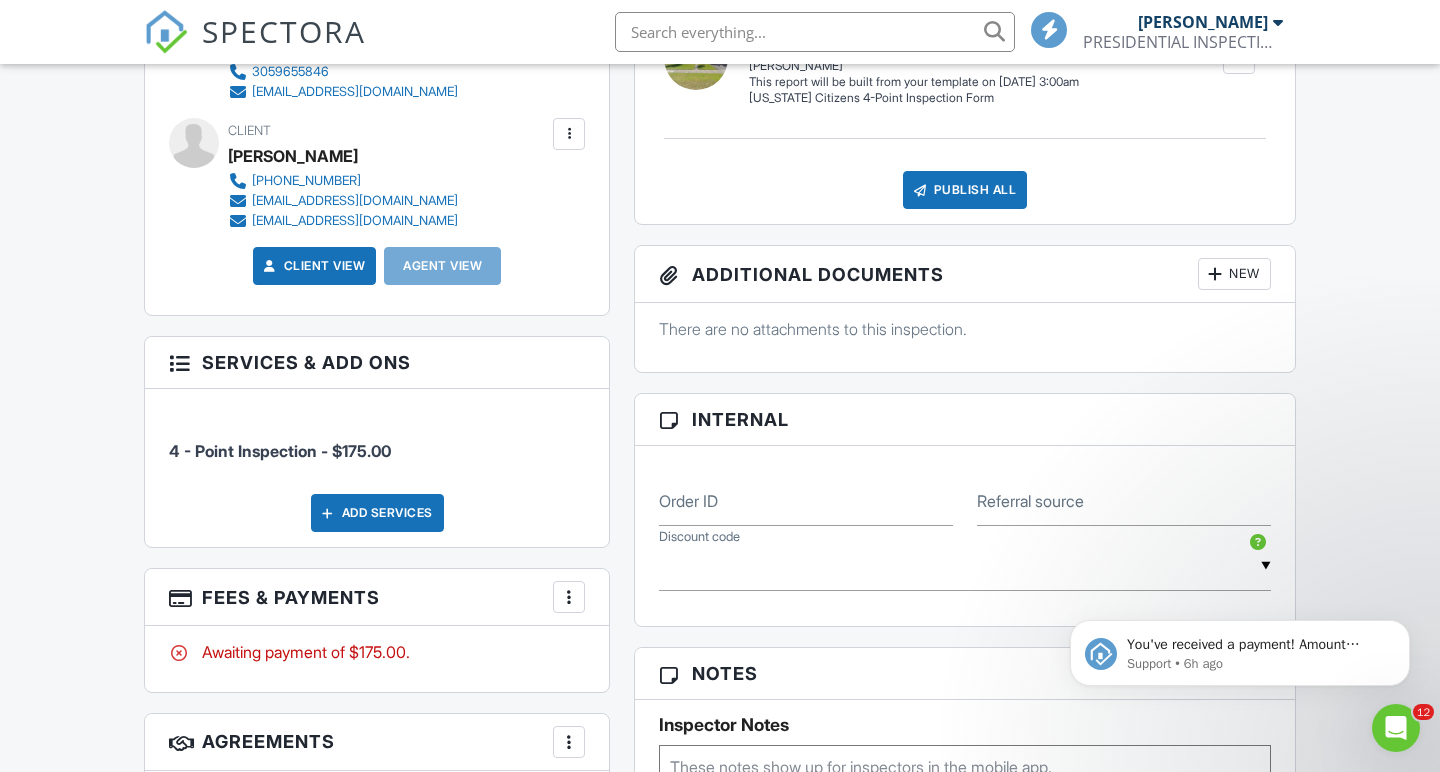 scroll, scrollTop: 180, scrollLeft: 0, axis: vertical 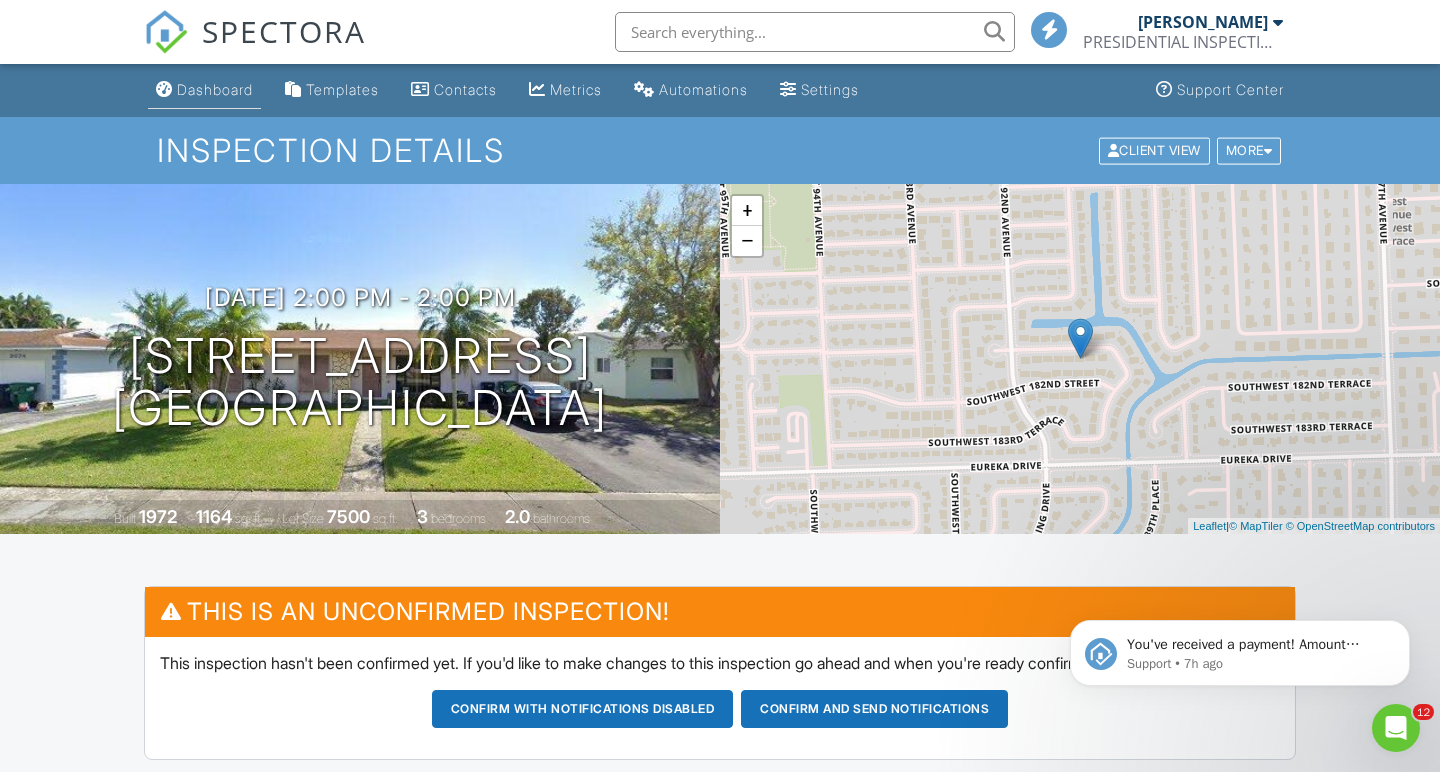 click on "Dashboard" at bounding box center [215, 89] 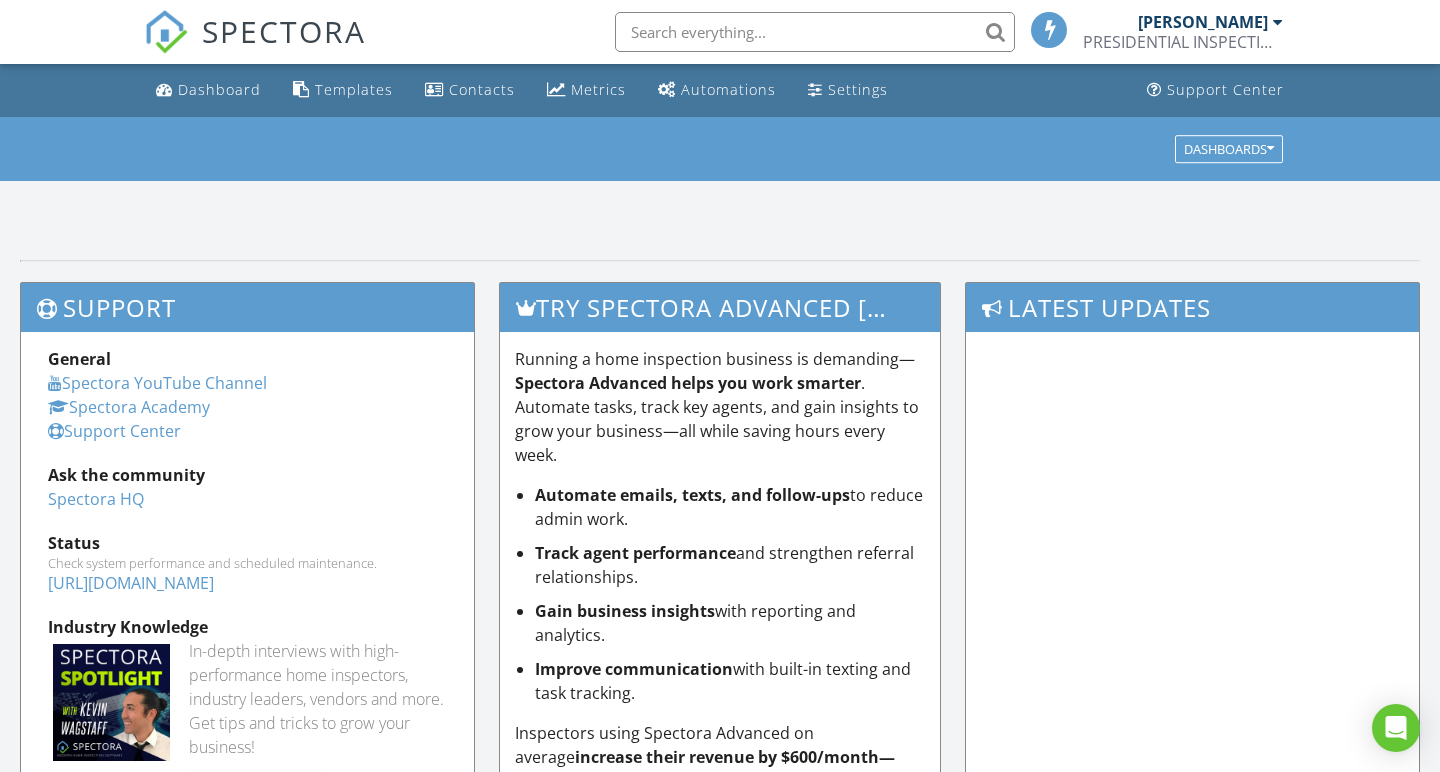scroll, scrollTop: 0, scrollLeft: 0, axis: both 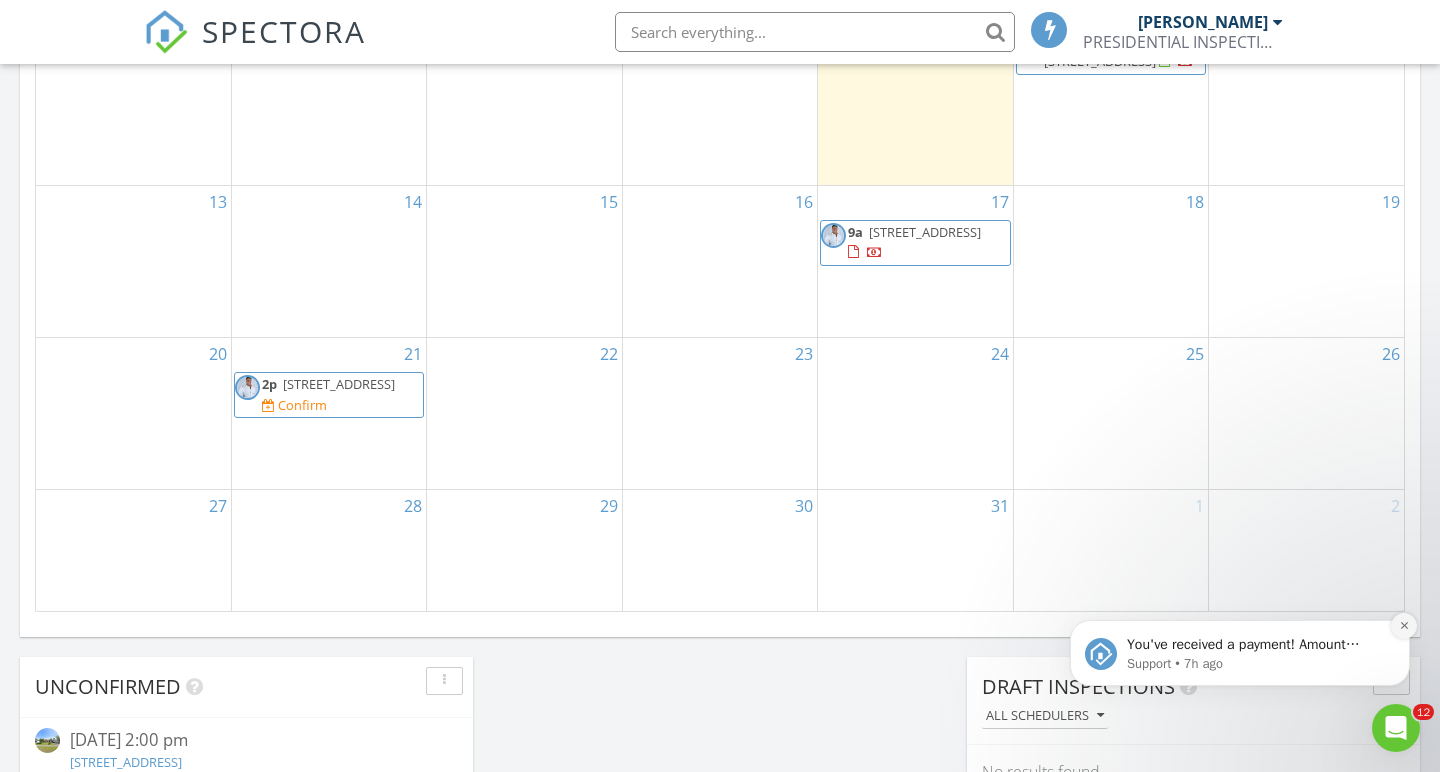 click 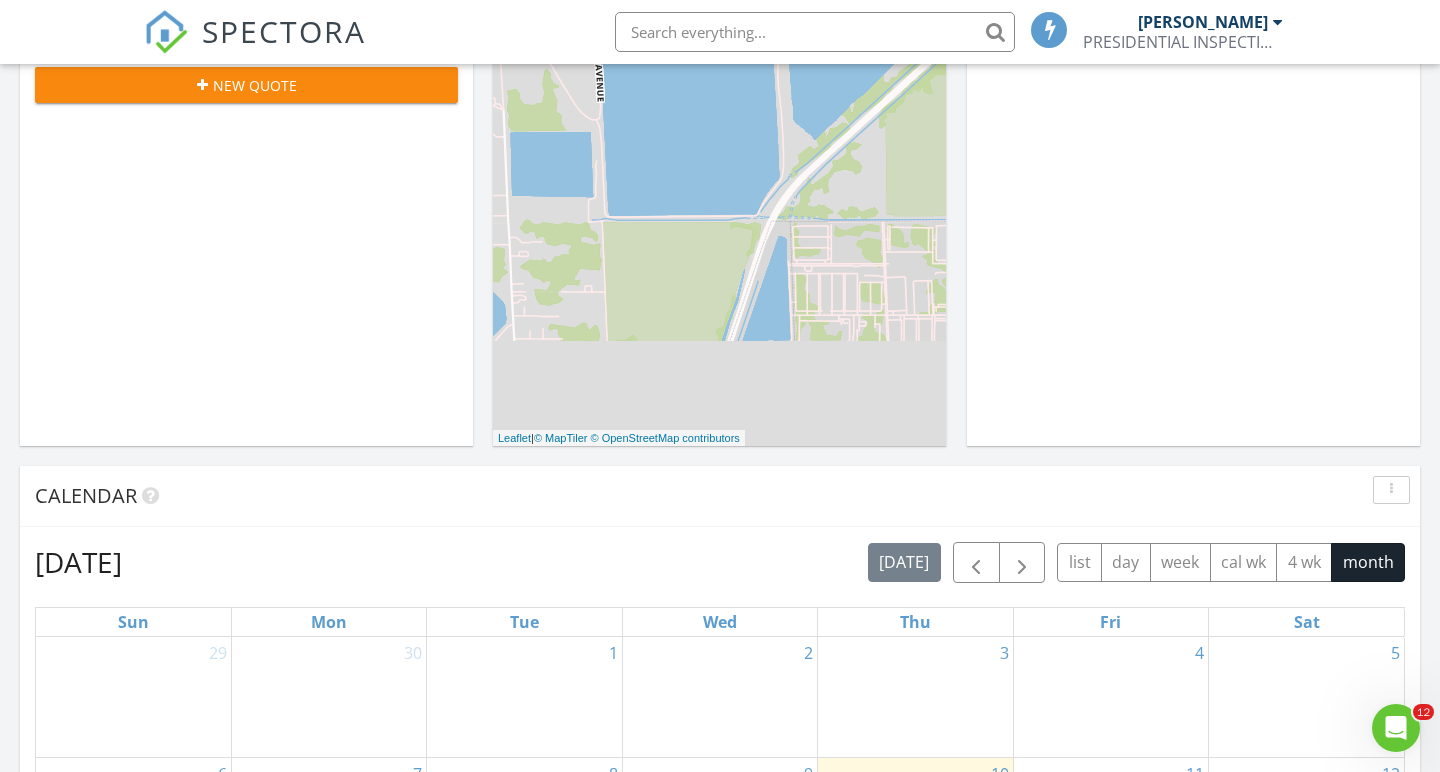 scroll, scrollTop: 0, scrollLeft: 0, axis: both 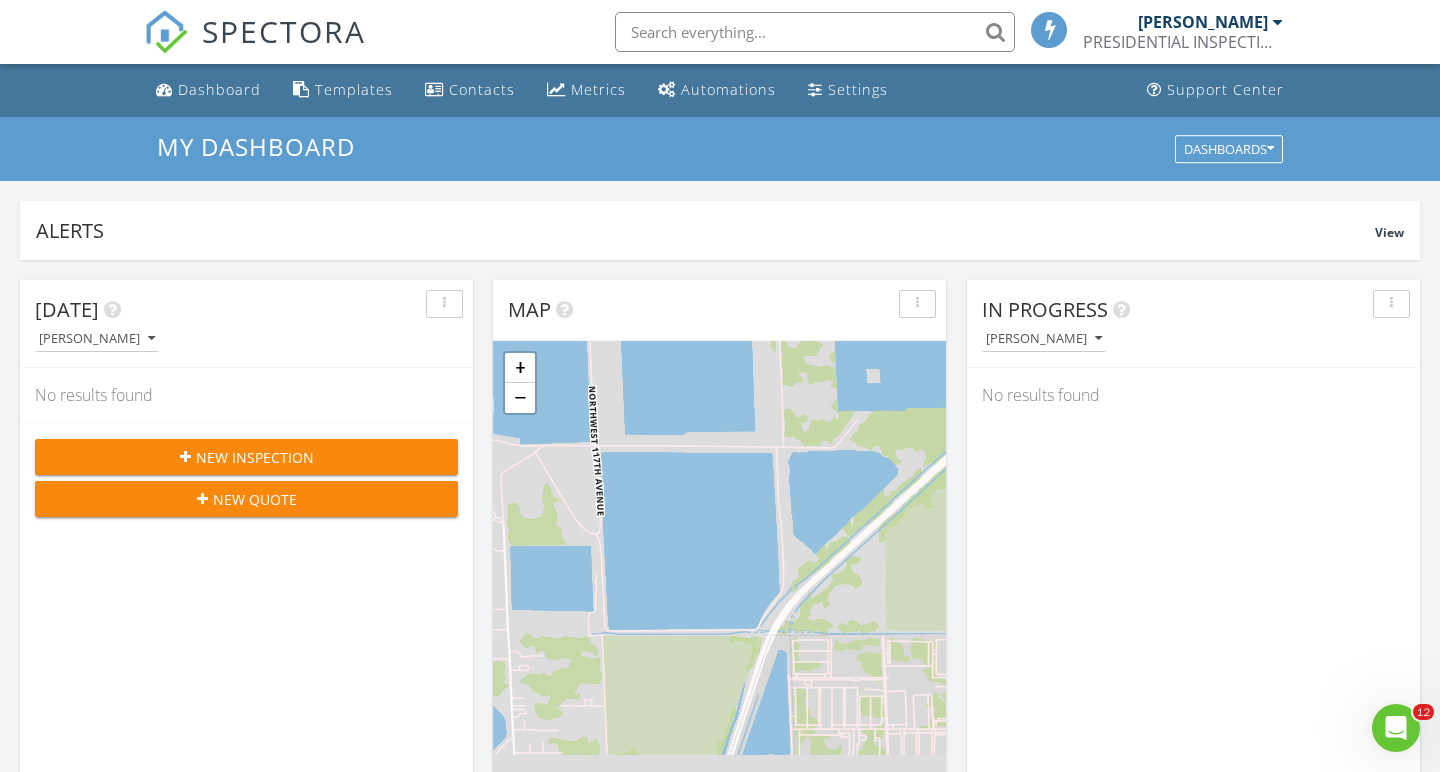 click at bounding box center [815, 32] 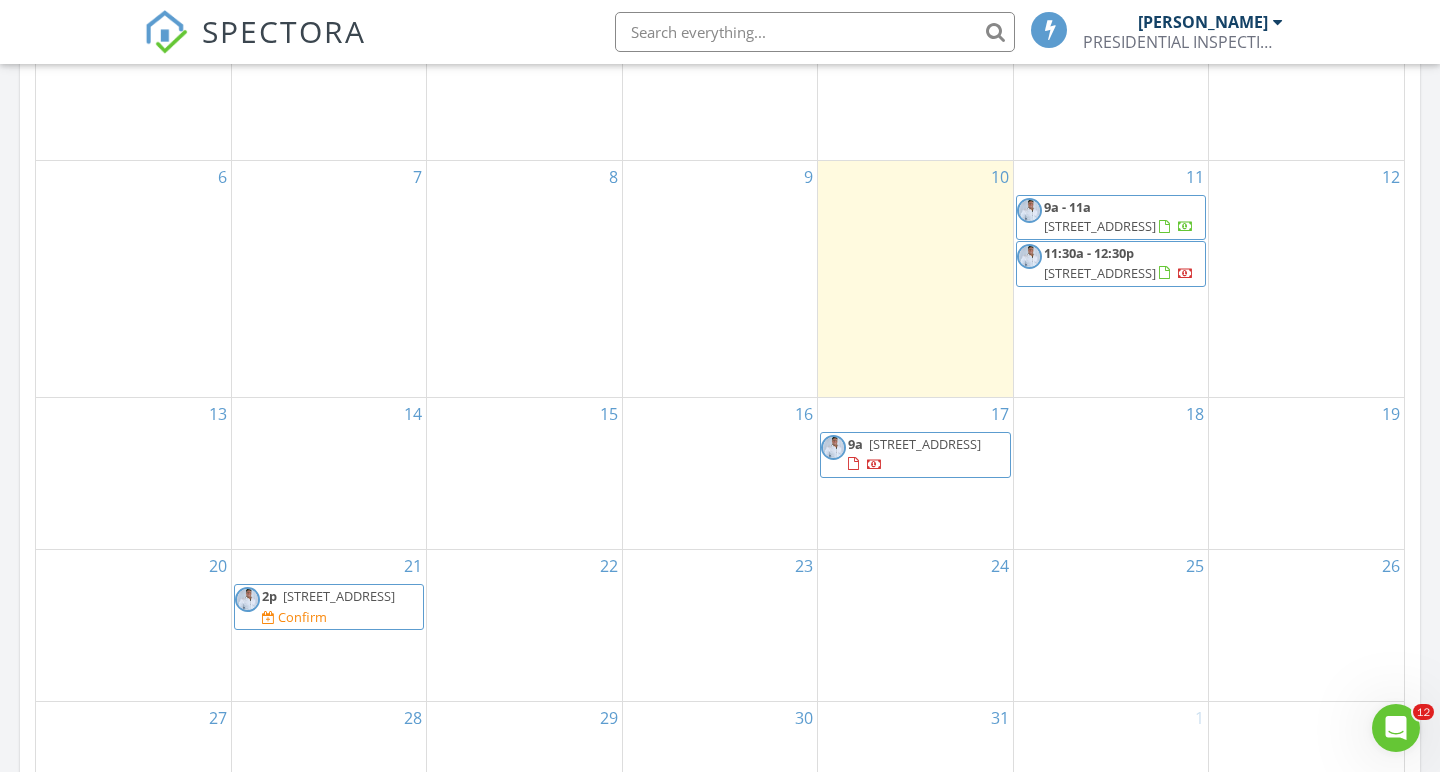 scroll, scrollTop: 992, scrollLeft: 0, axis: vertical 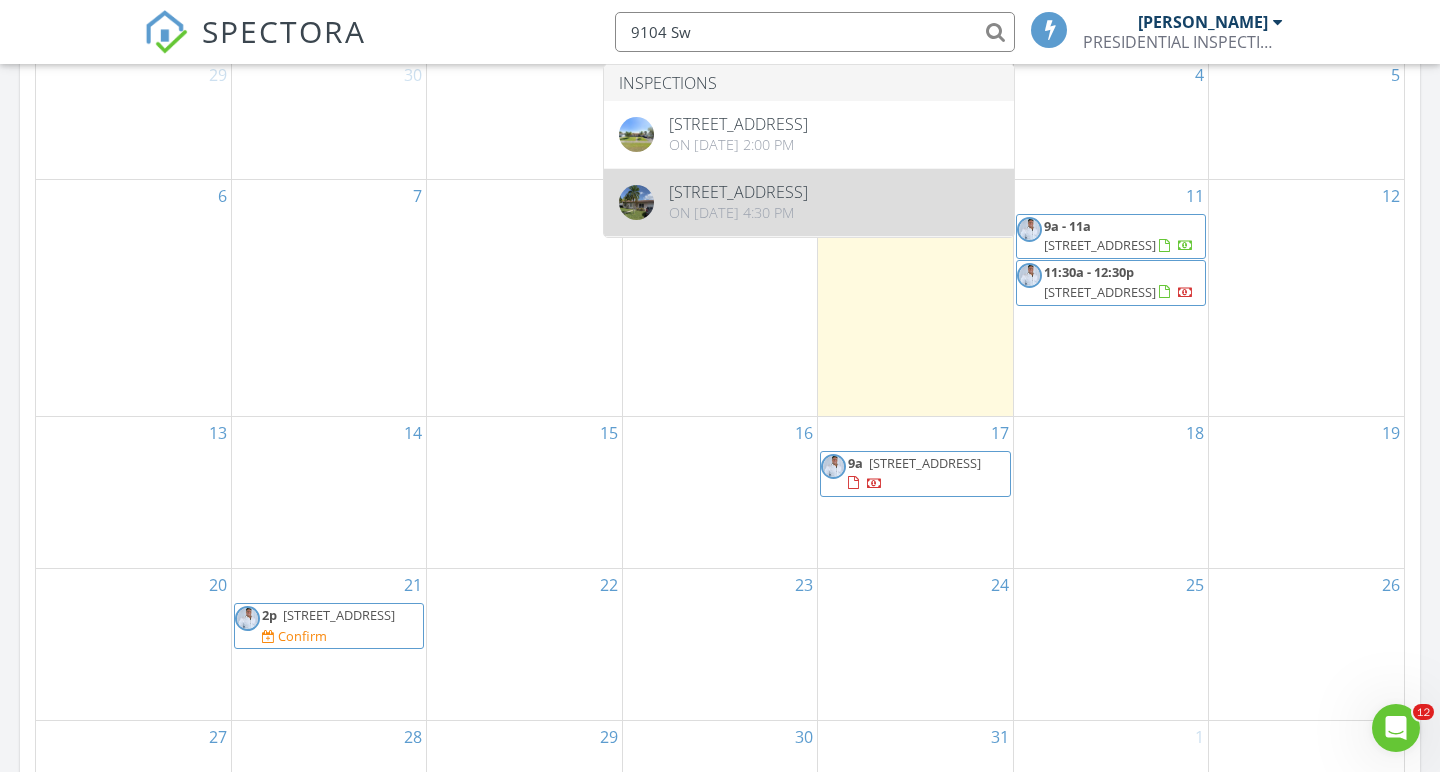 type on "9104 Sw" 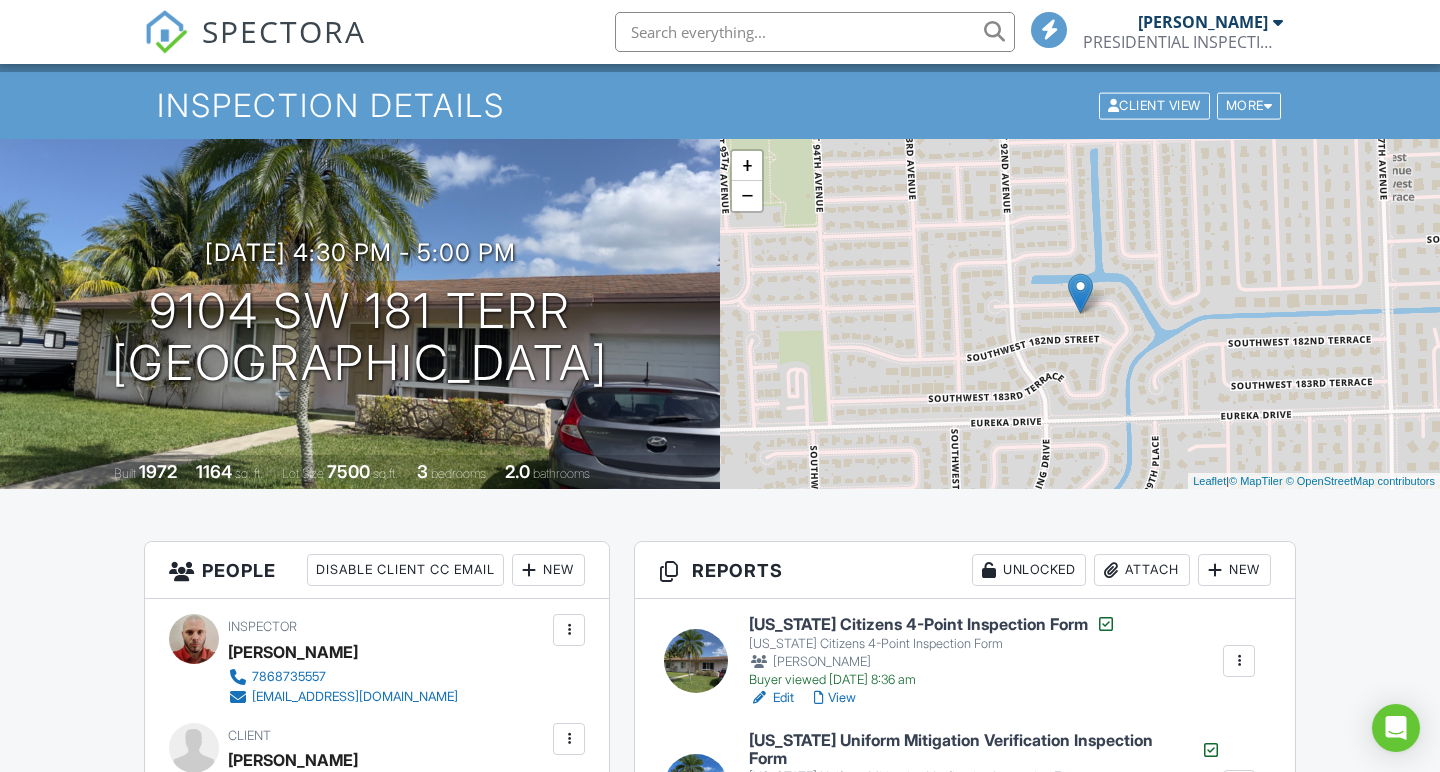 scroll, scrollTop: 49, scrollLeft: 0, axis: vertical 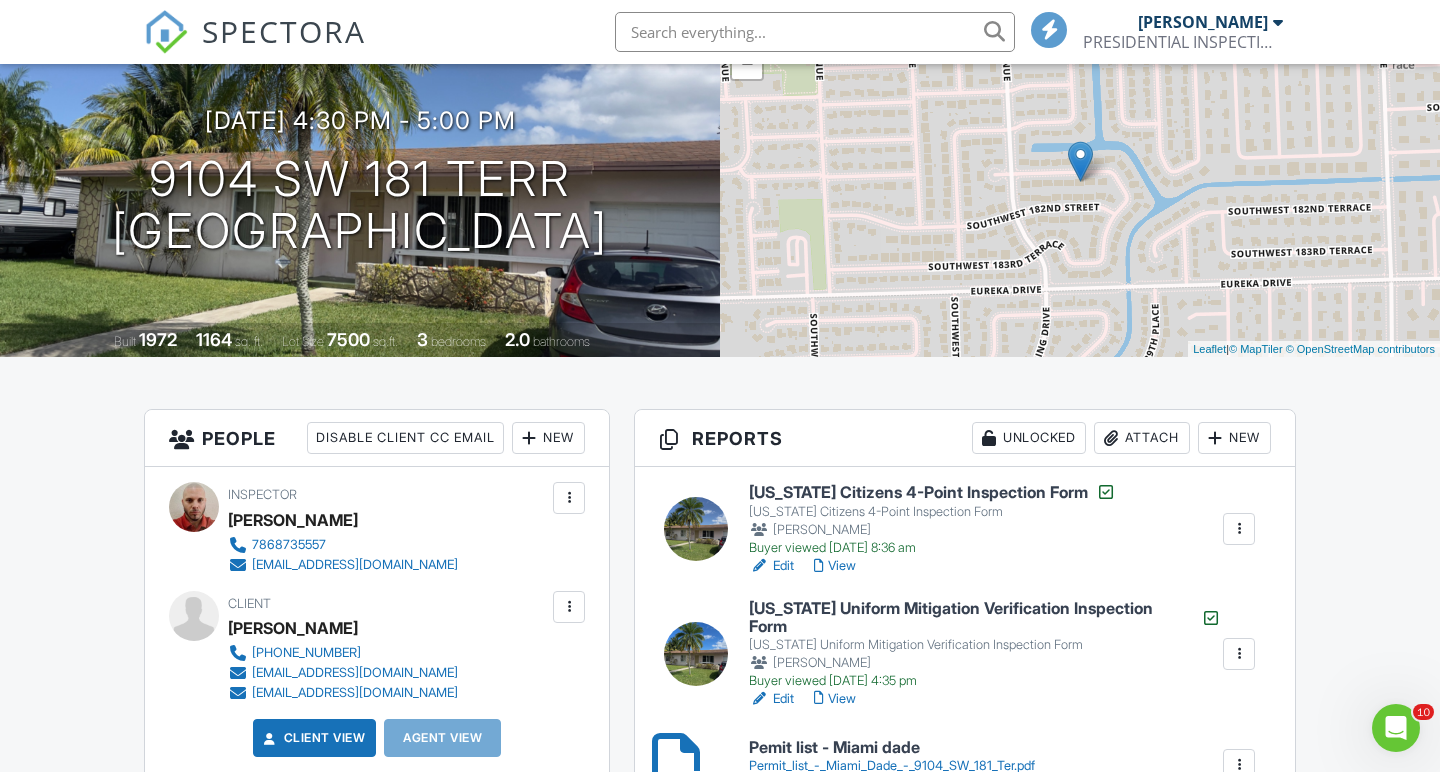 click on "Florida Uniform Mitigation Verification Inspection Form" at bounding box center [985, 617] 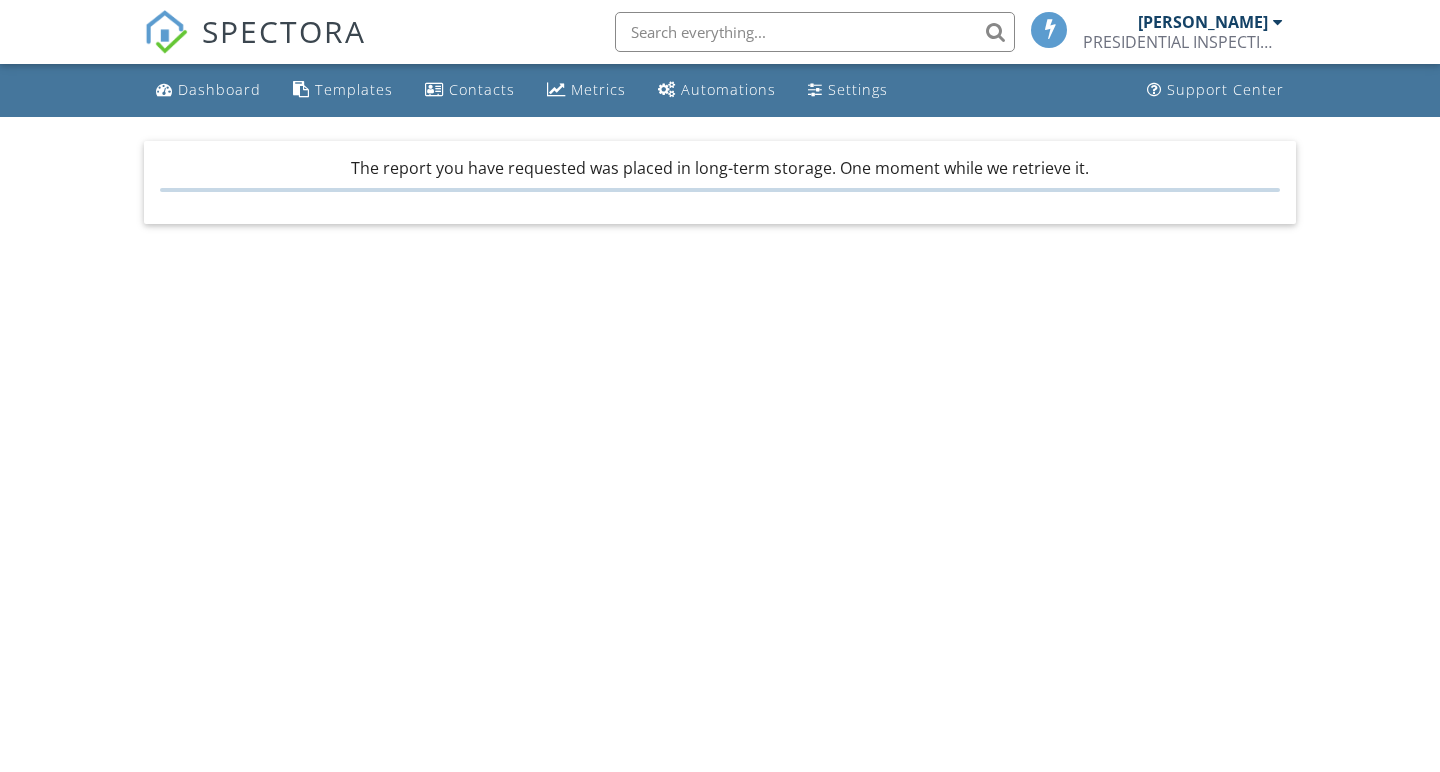 scroll, scrollTop: 0, scrollLeft: 0, axis: both 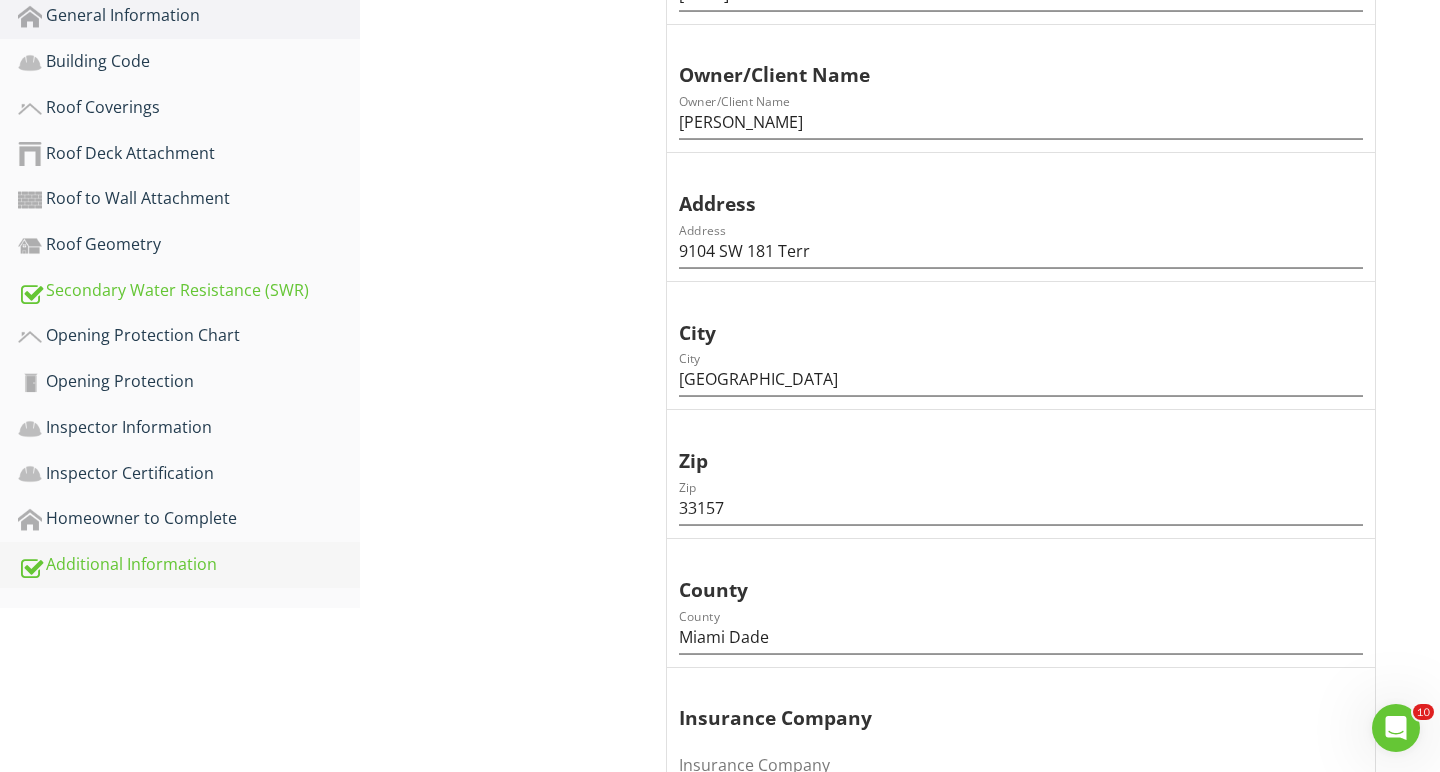 click on "Additional Information" at bounding box center [189, 565] 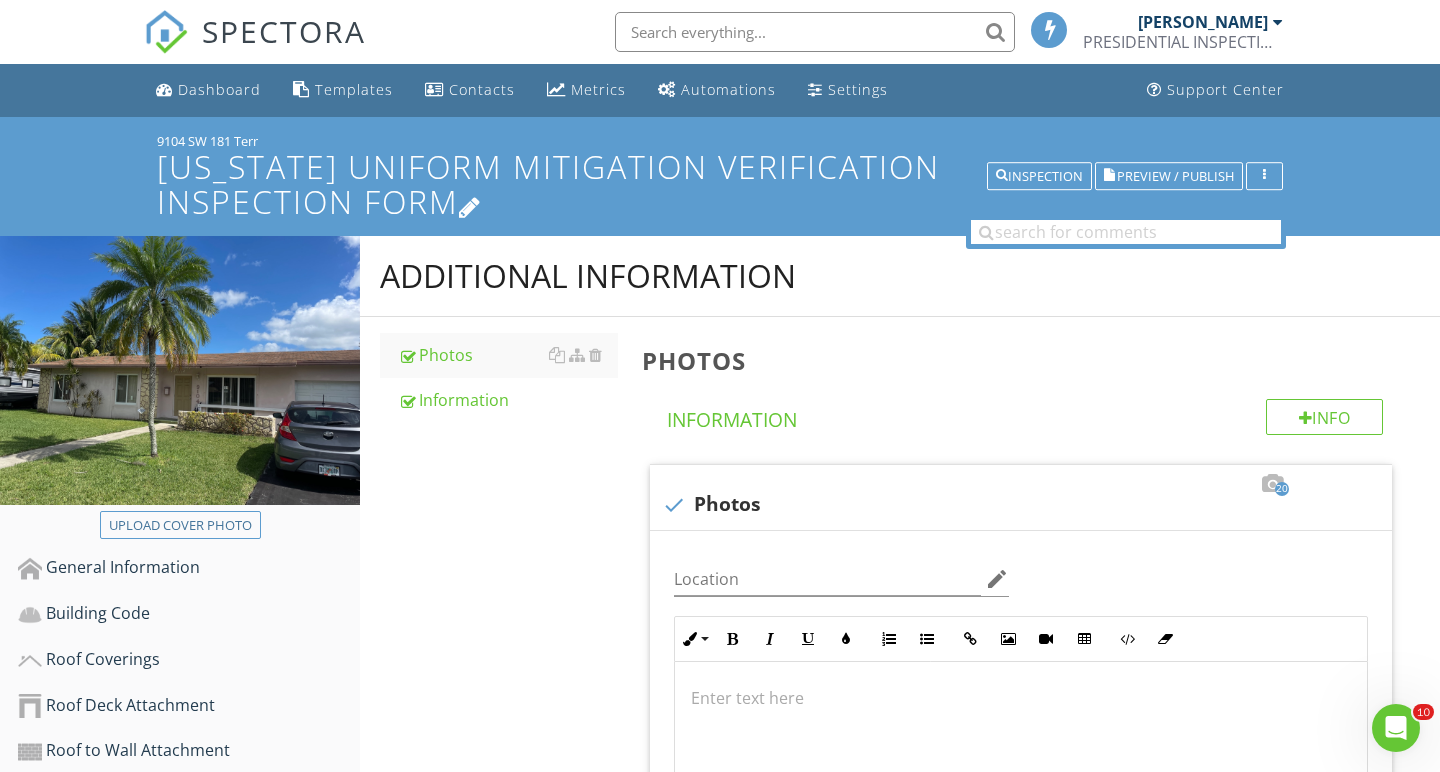 scroll, scrollTop: 0, scrollLeft: 0, axis: both 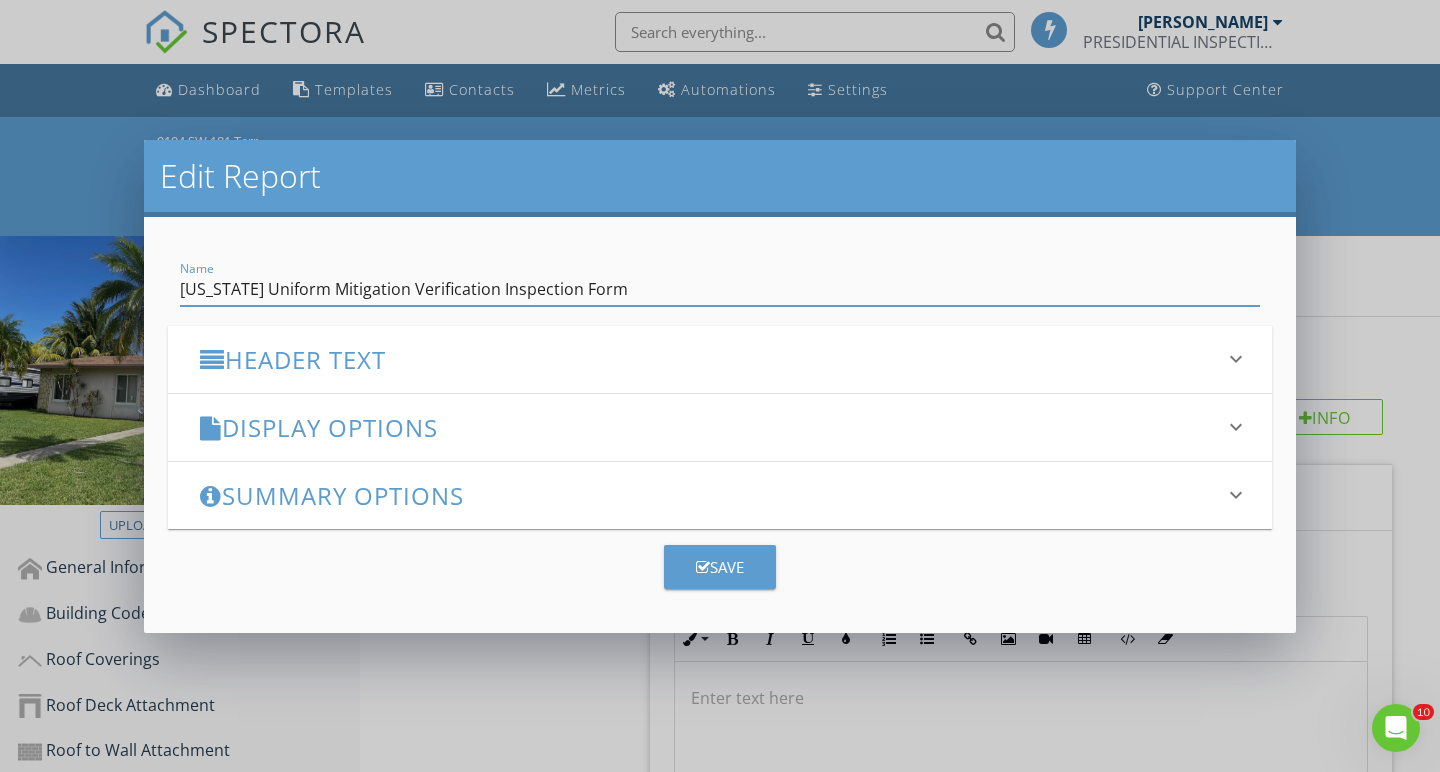 click on "Edit Report   Name Florida Uniform Mitigation Verification Inspection Form
Header Text
keyboard_arrow_down   Full Report Header Text     Summary Header Text
Display Options
keyboard_arrow_down   check_box_outline_blank Display Item Ratings Grid in Report
What does this look like?
check_box Display Category Counts Summary
What does this look like?
check_box_outline_blank Display 'Items Inspected' Count
With
vs
without
check_box Display Inspector Signature   Configure Signature    |
Where does this display?
check_box Display Standards of Practice
Set per-section by clicking the 'pencil' icon next to each
section.
What does this look like?
check_box Display Recommendations   check_box Smart Layout for Informational Comments
Minimize whitespace by separating short and long comments.
What does this look like?
PDF Options" at bounding box center (720, 386) 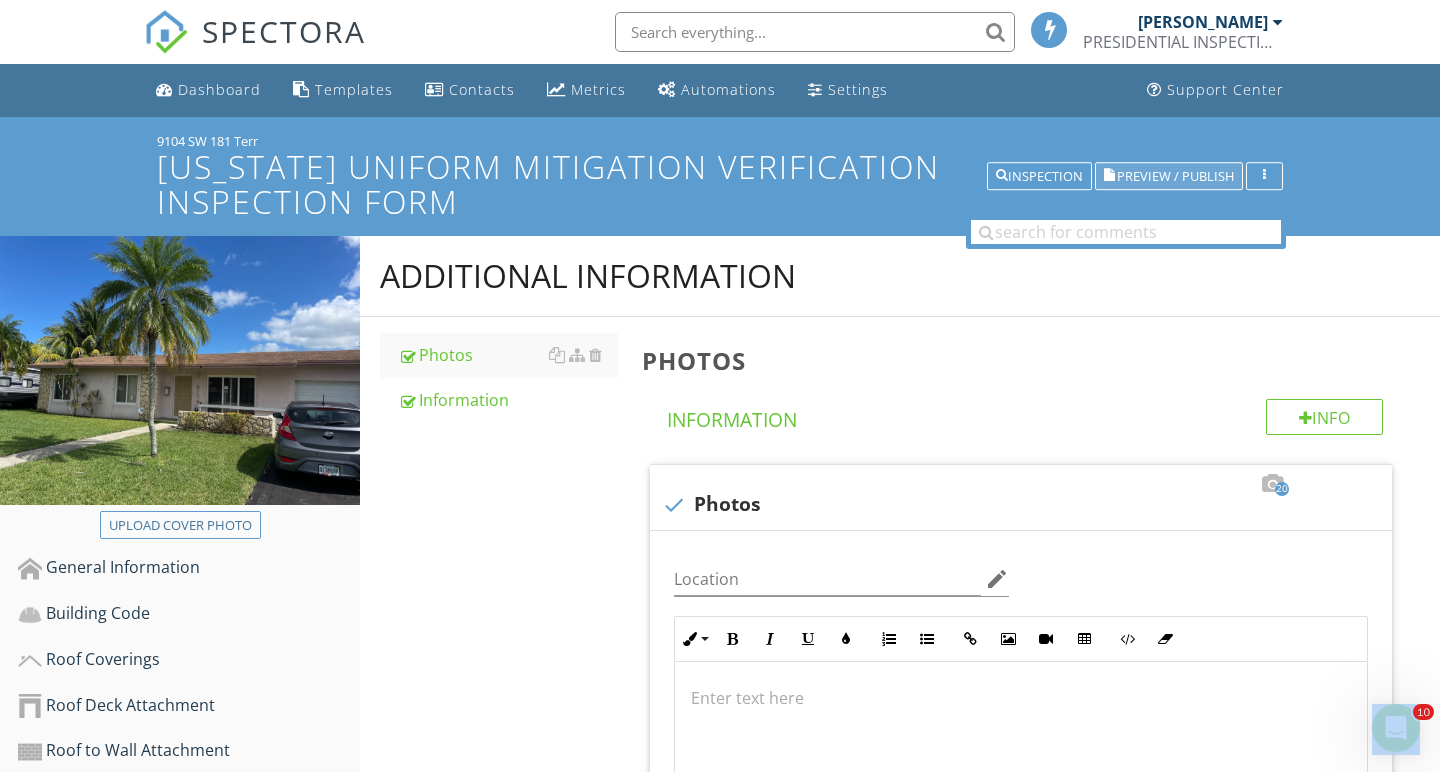 click on "Preview / Publish" at bounding box center (1175, 176) 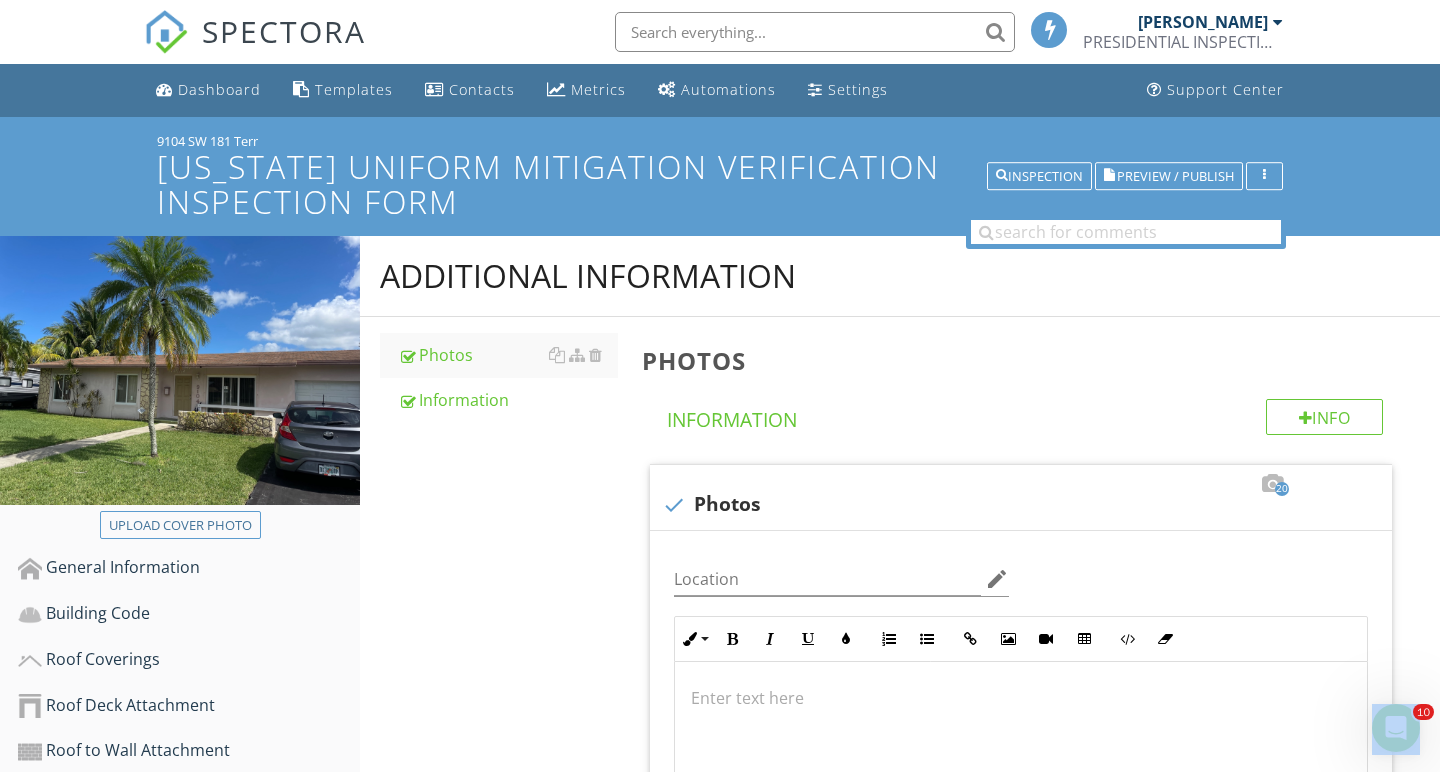 scroll, scrollTop: 0, scrollLeft: 0, axis: both 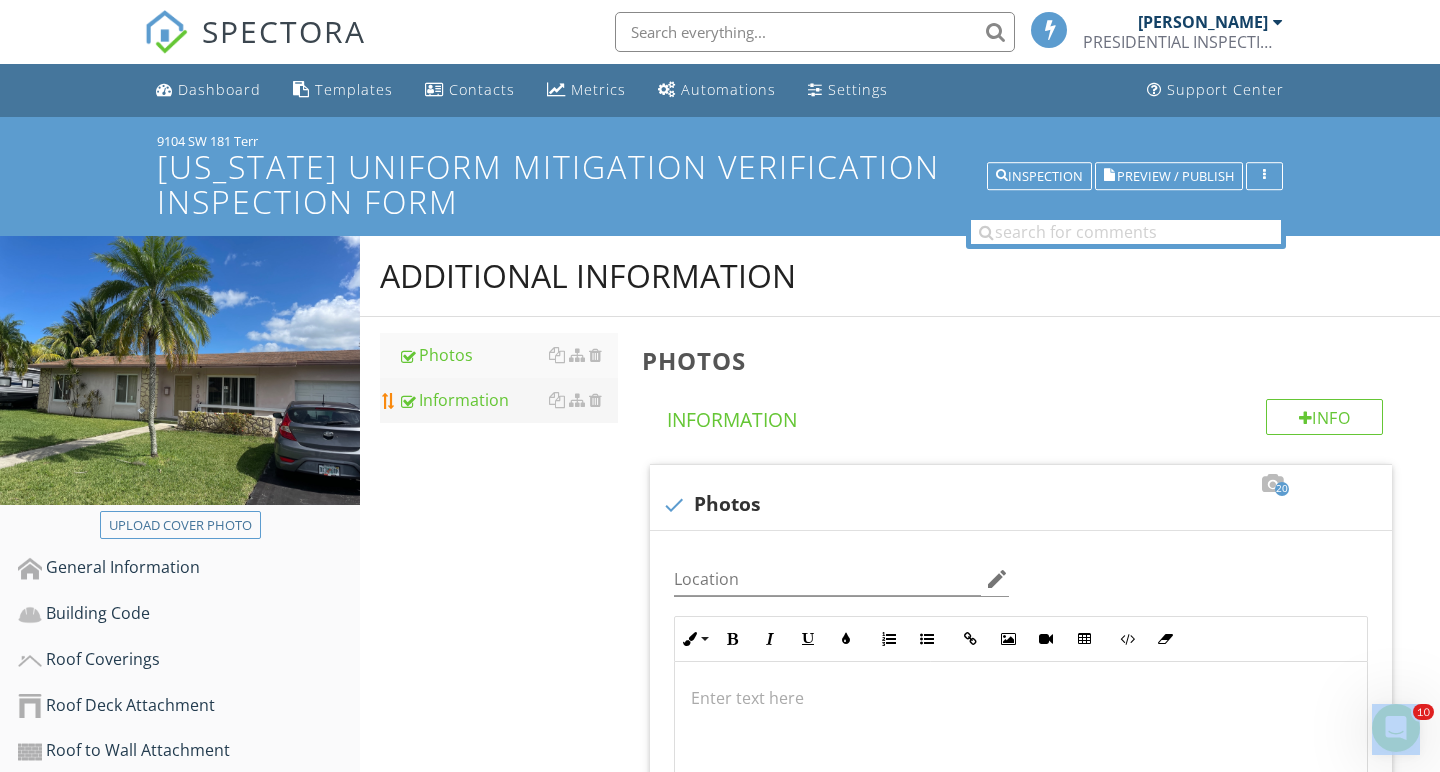 click on "Information" at bounding box center [508, 400] 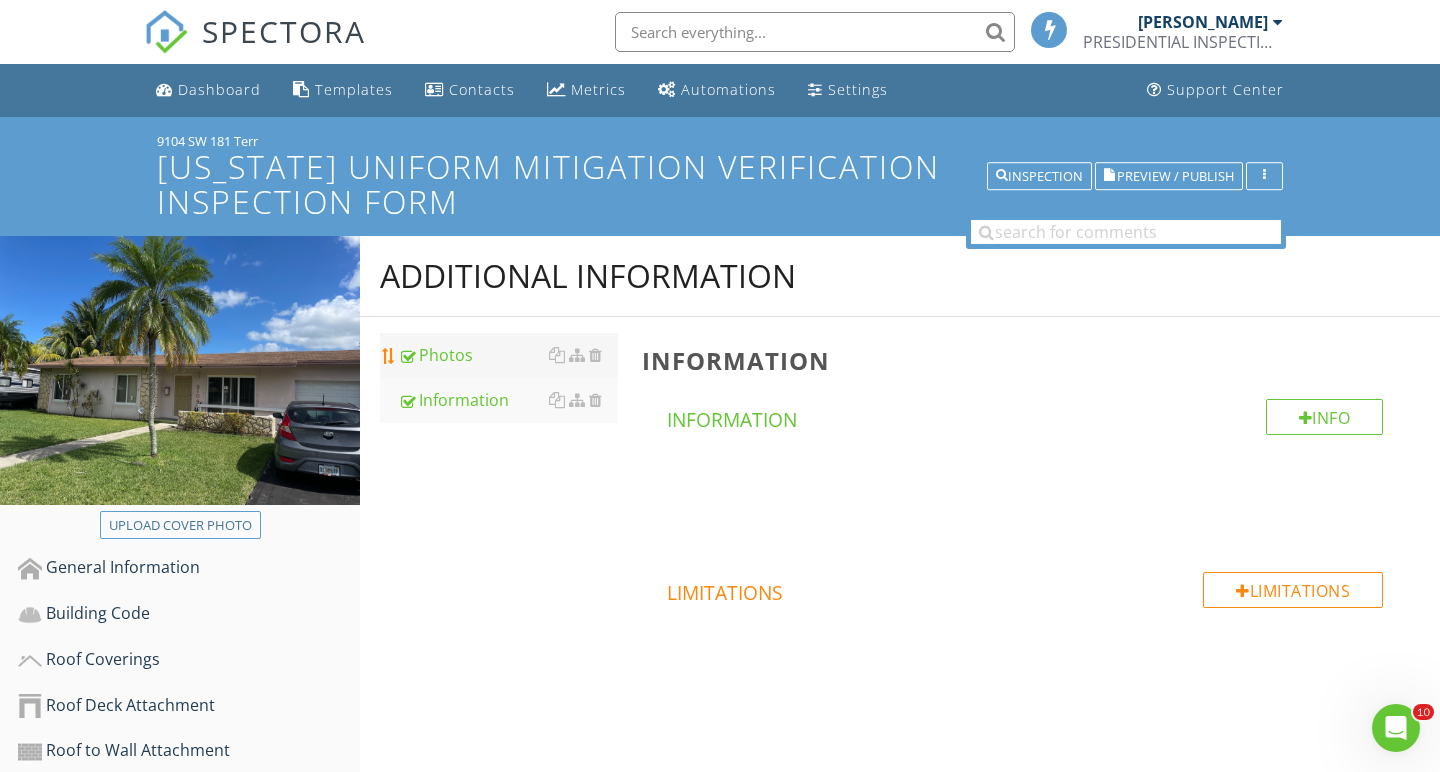 click on "Photos" at bounding box center [508, 355] 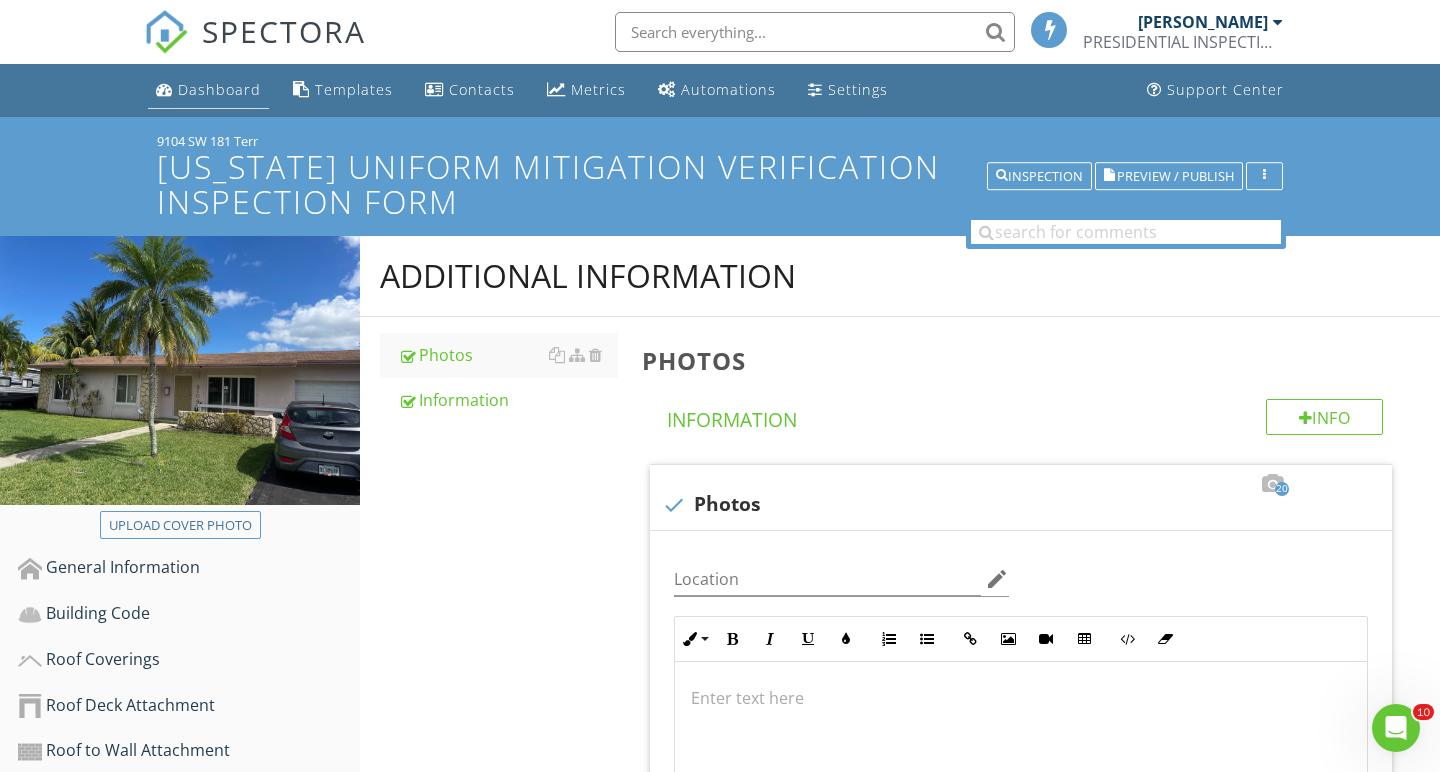 click on "Dashboard" at bounding box center [208, 90] 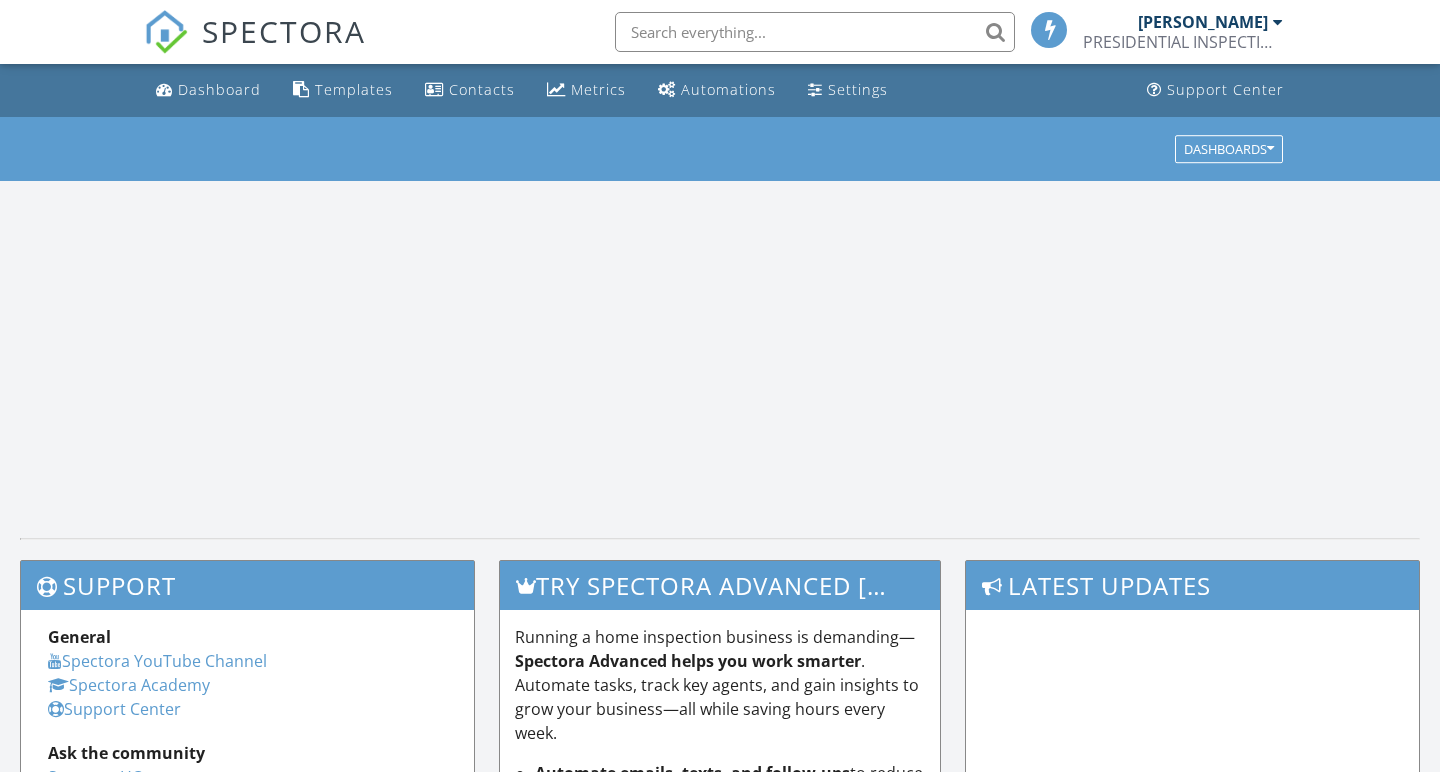 scroll, scrollTop: 0, scrollLeft: 0, axis: both 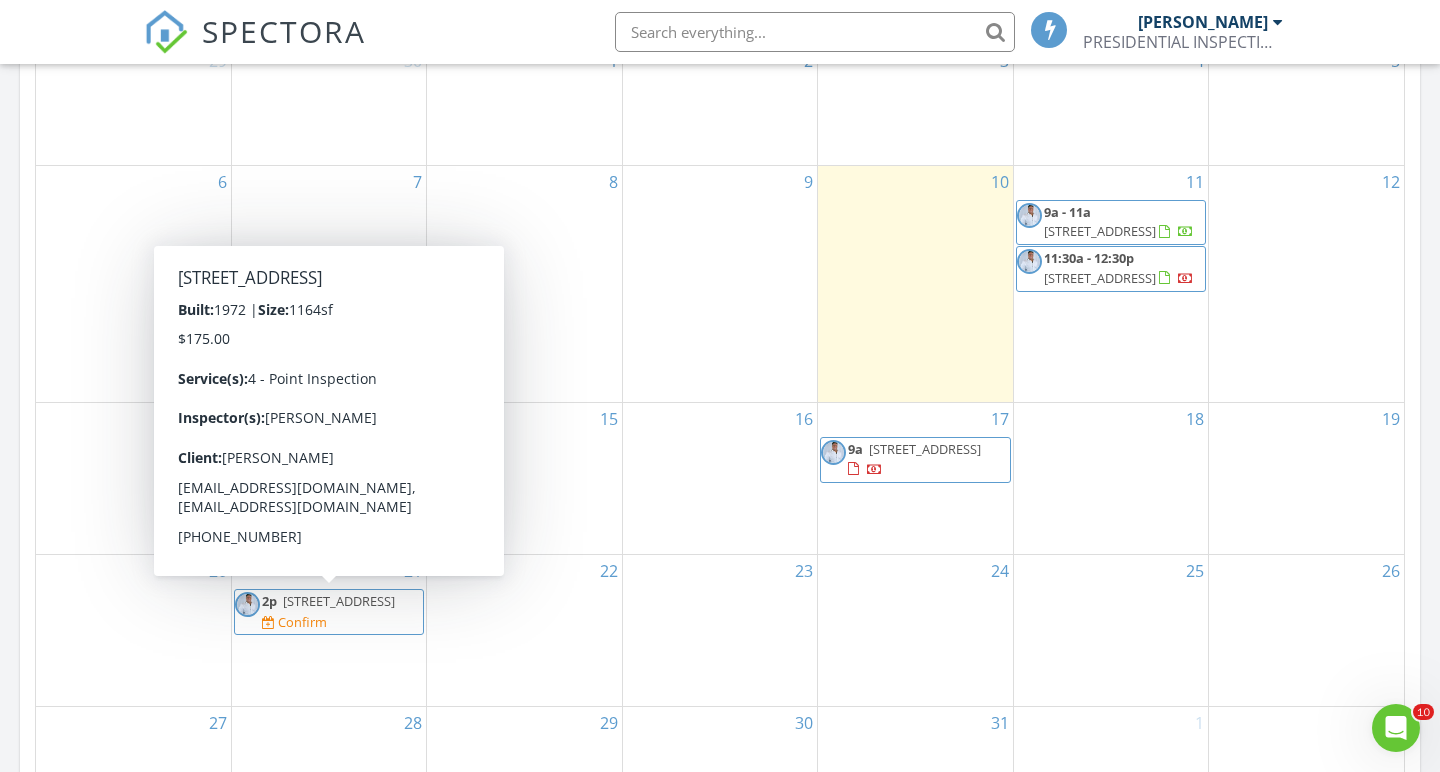 click on "[STREET_ADDRESS]" at bounding box center (339, 601) 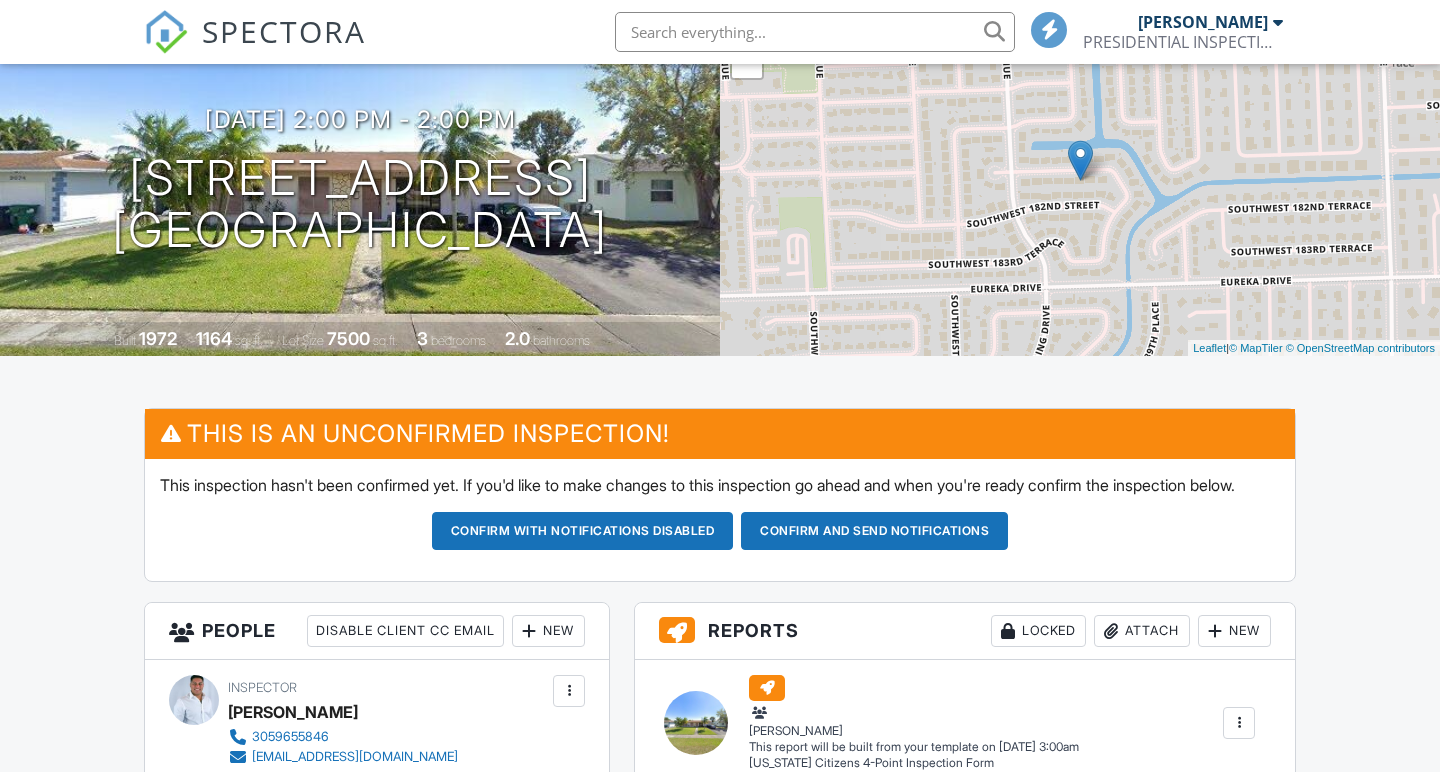 scroll, scrollTop: 191, scrollLeft: 0, axis: vertical 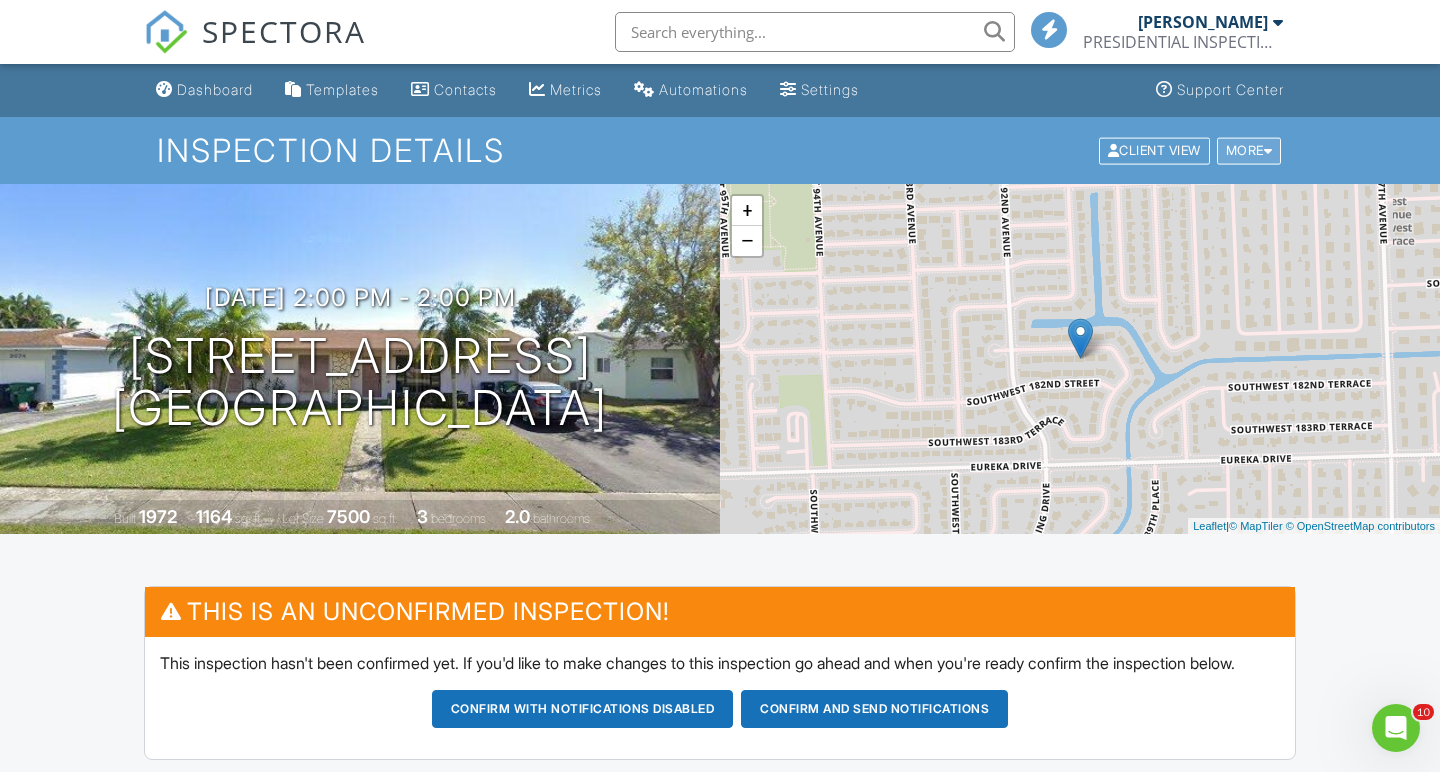 click on "More" at bounding box center [1249, 150] 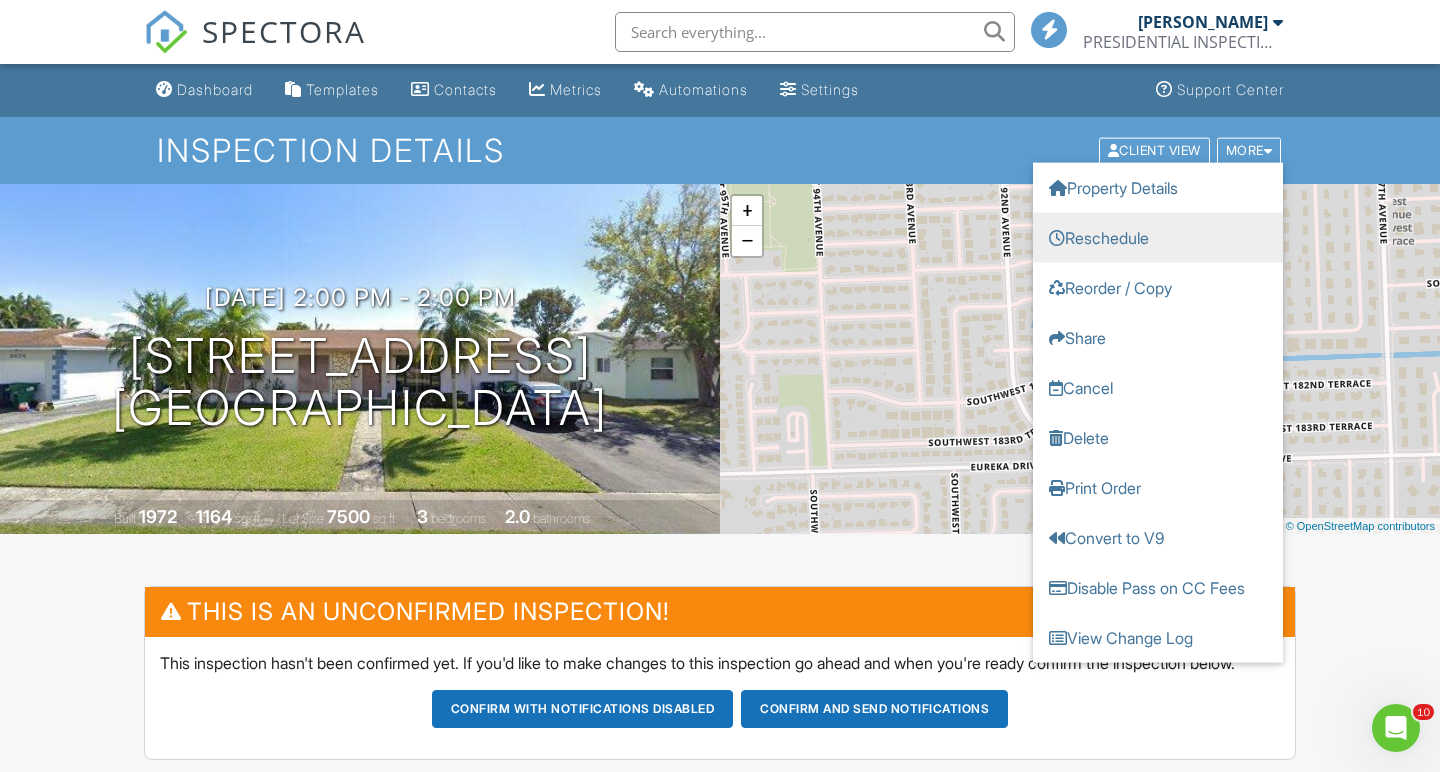 click on "Reschedule" at bounding box center (1158, 237) 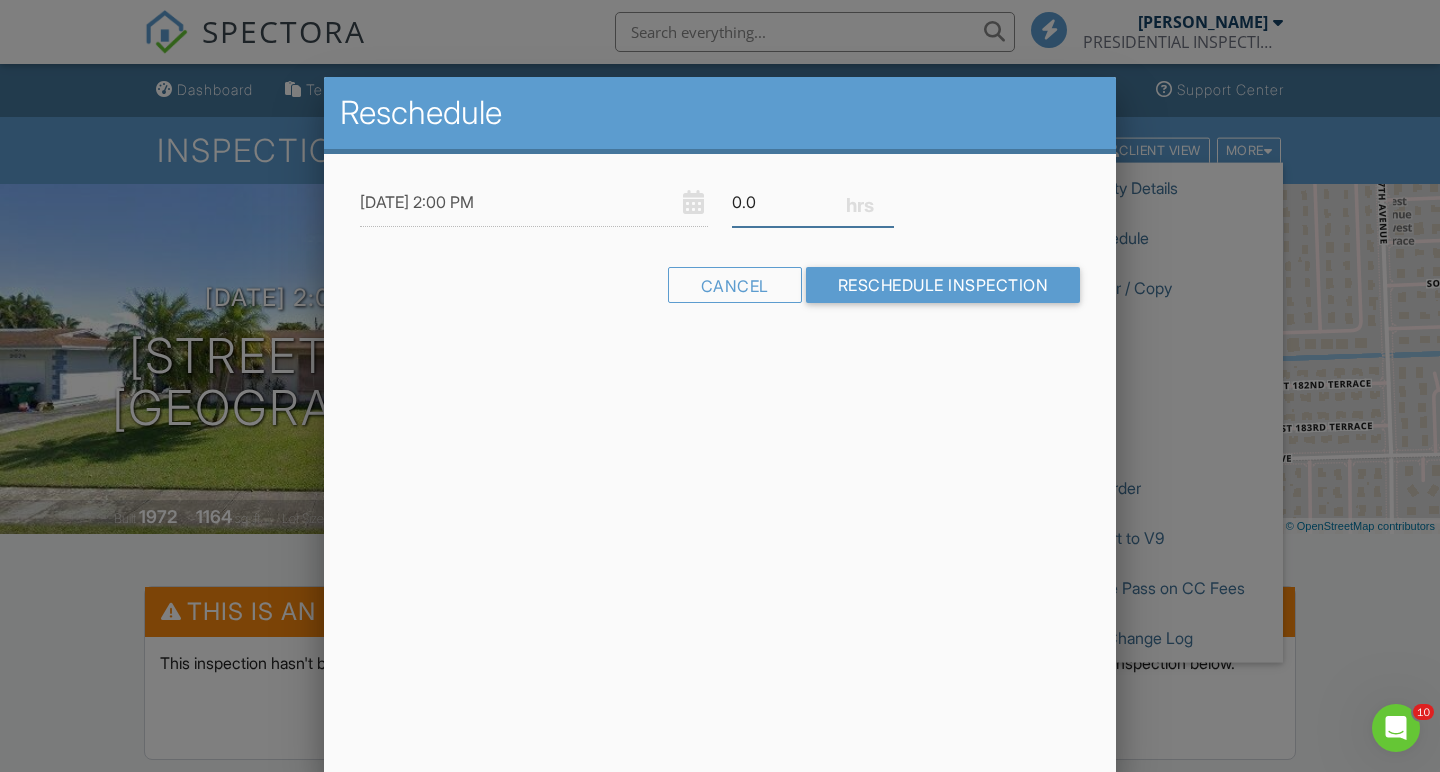 click on "0.0" at bounding box center [813, 202] 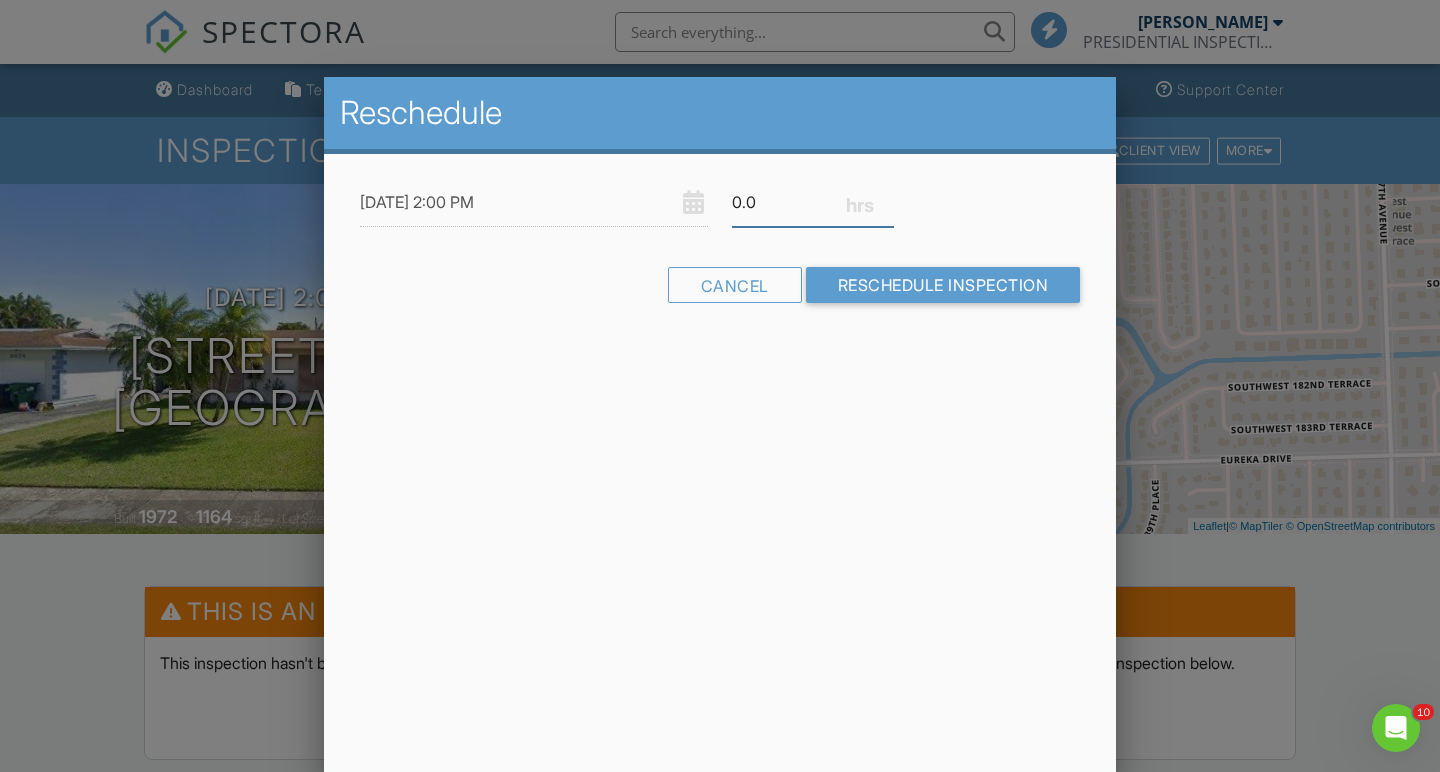 drag, startPoint x: 760, startPoint y: 209, endPoint x: 715, endPoint y: 209, distance: 45 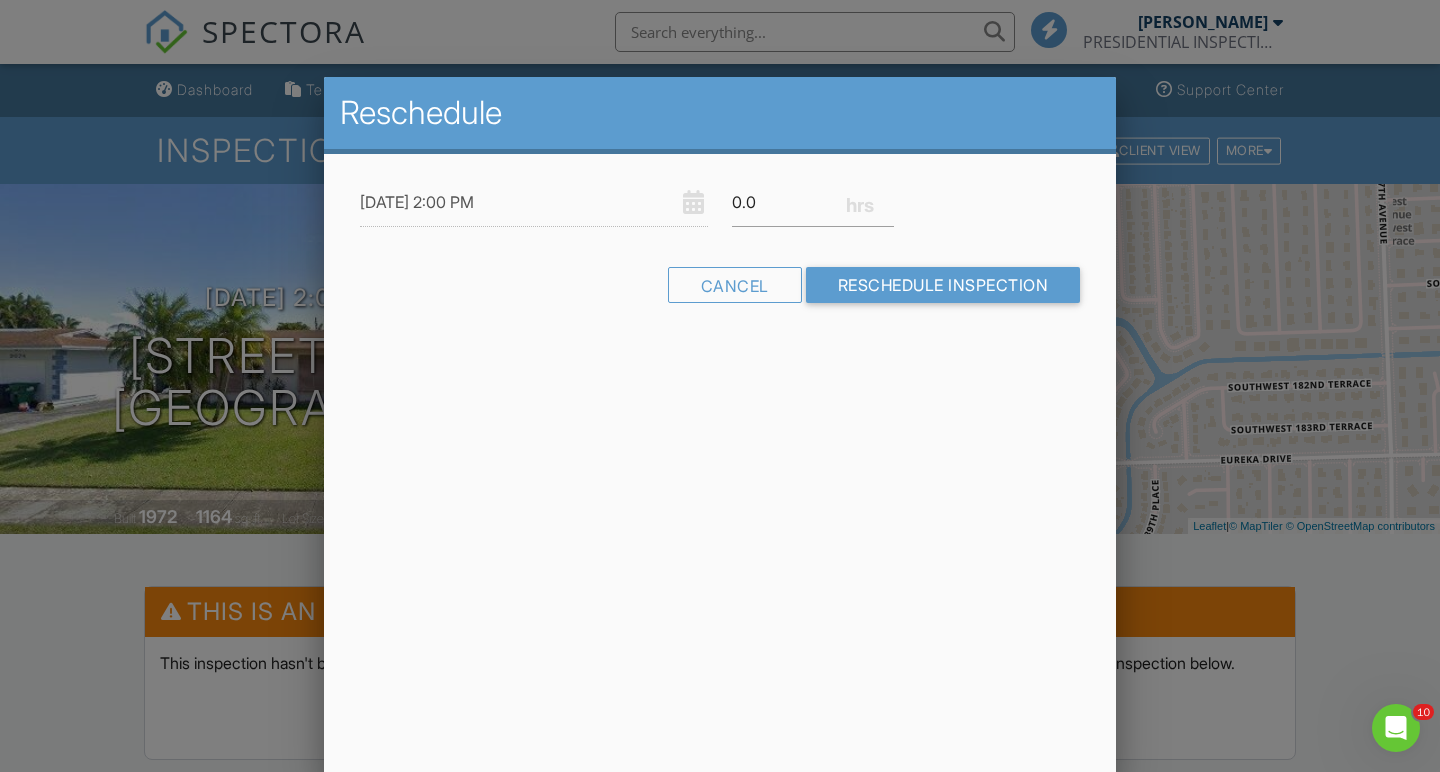 click on "07/17/2025 2:00 PM" at bounding box center [534, 202] 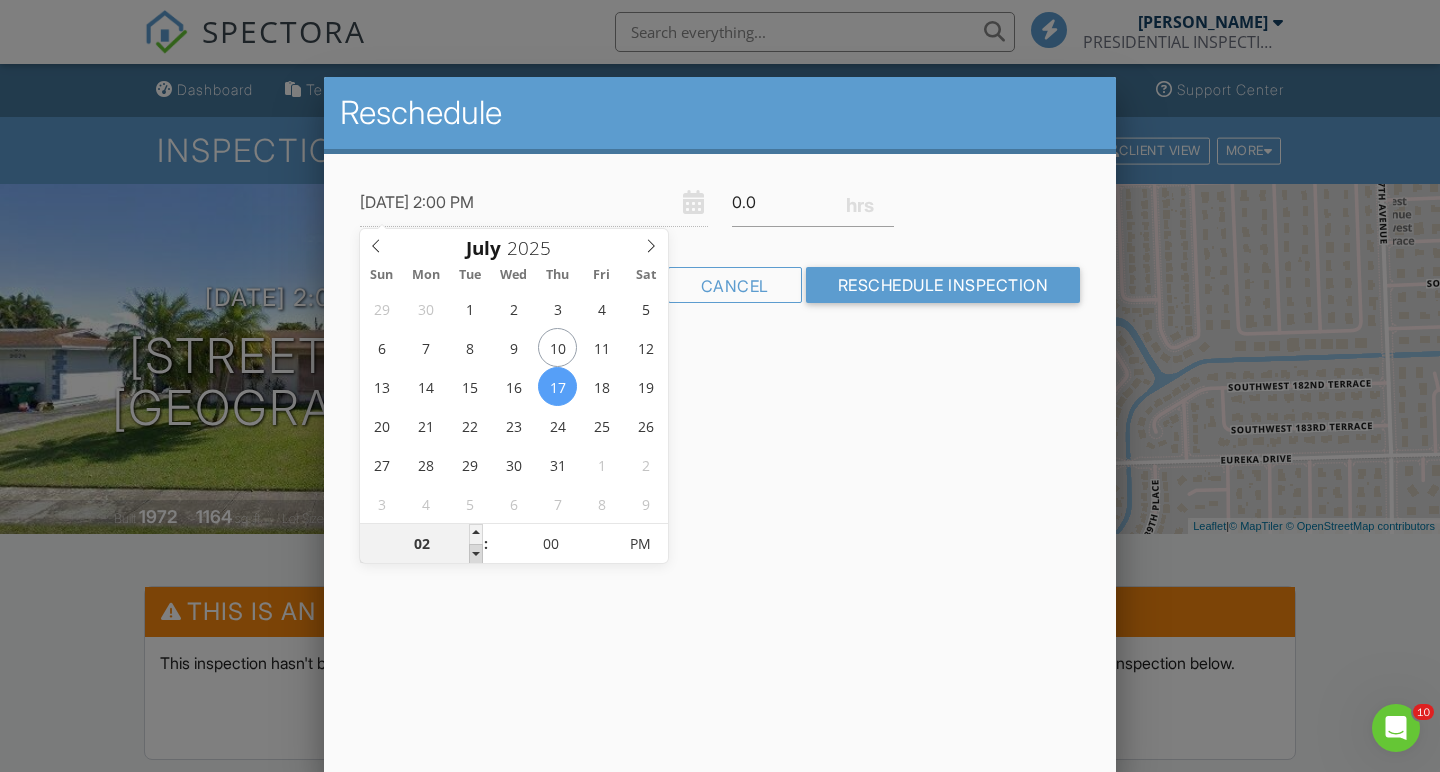 type on "07/17/2025 1:00 PM" 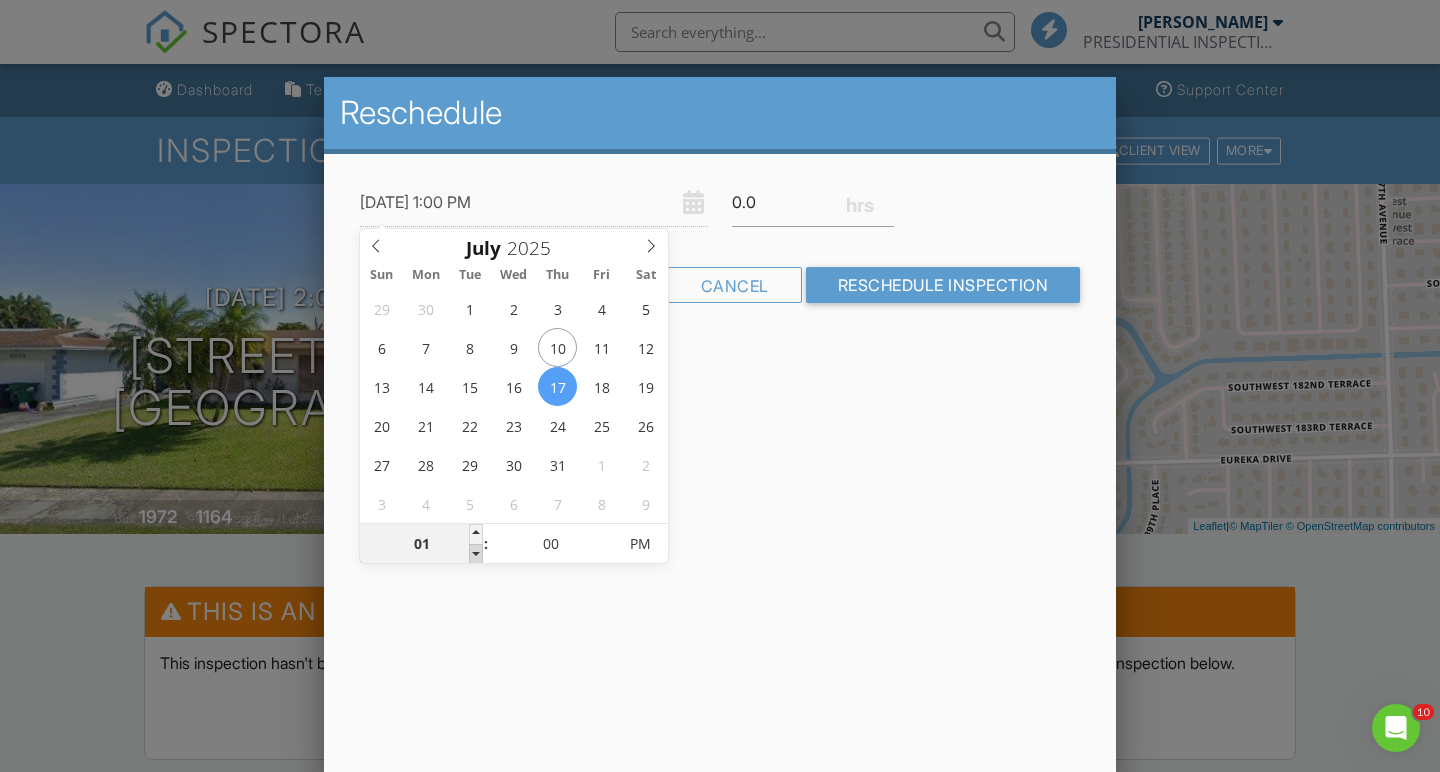 click at bounding box center (476, 554) 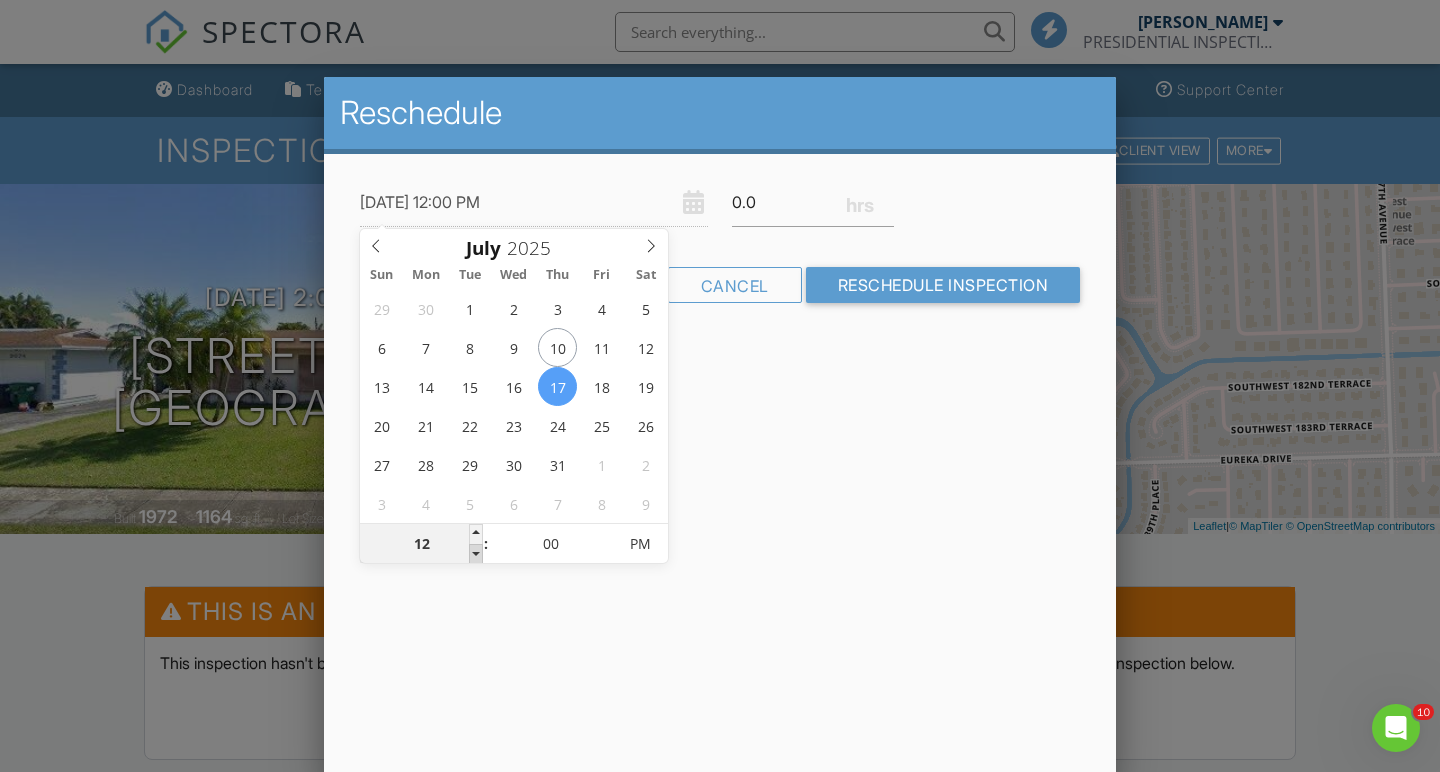 click at bounding box center (476, 554) 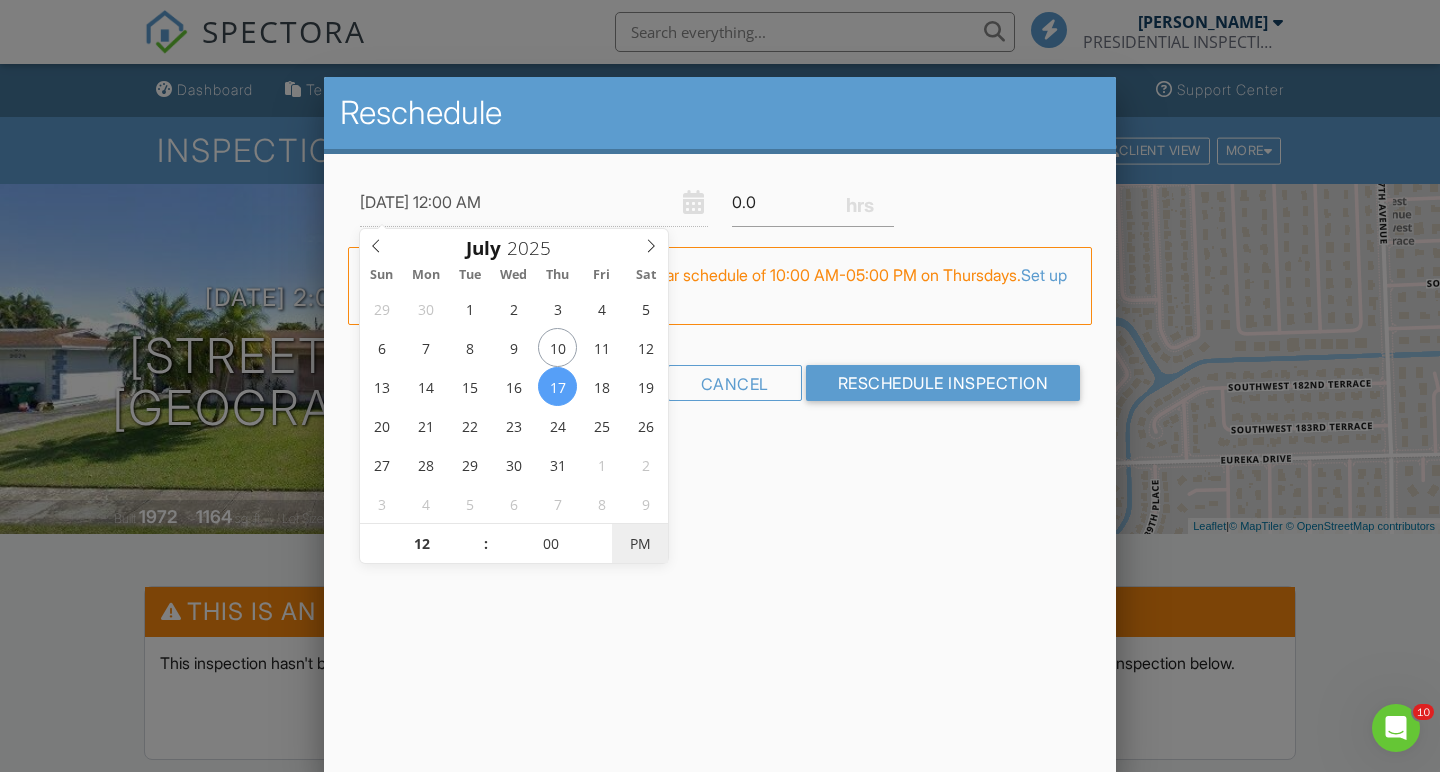 type on "07/17/2025 12:00 PM" 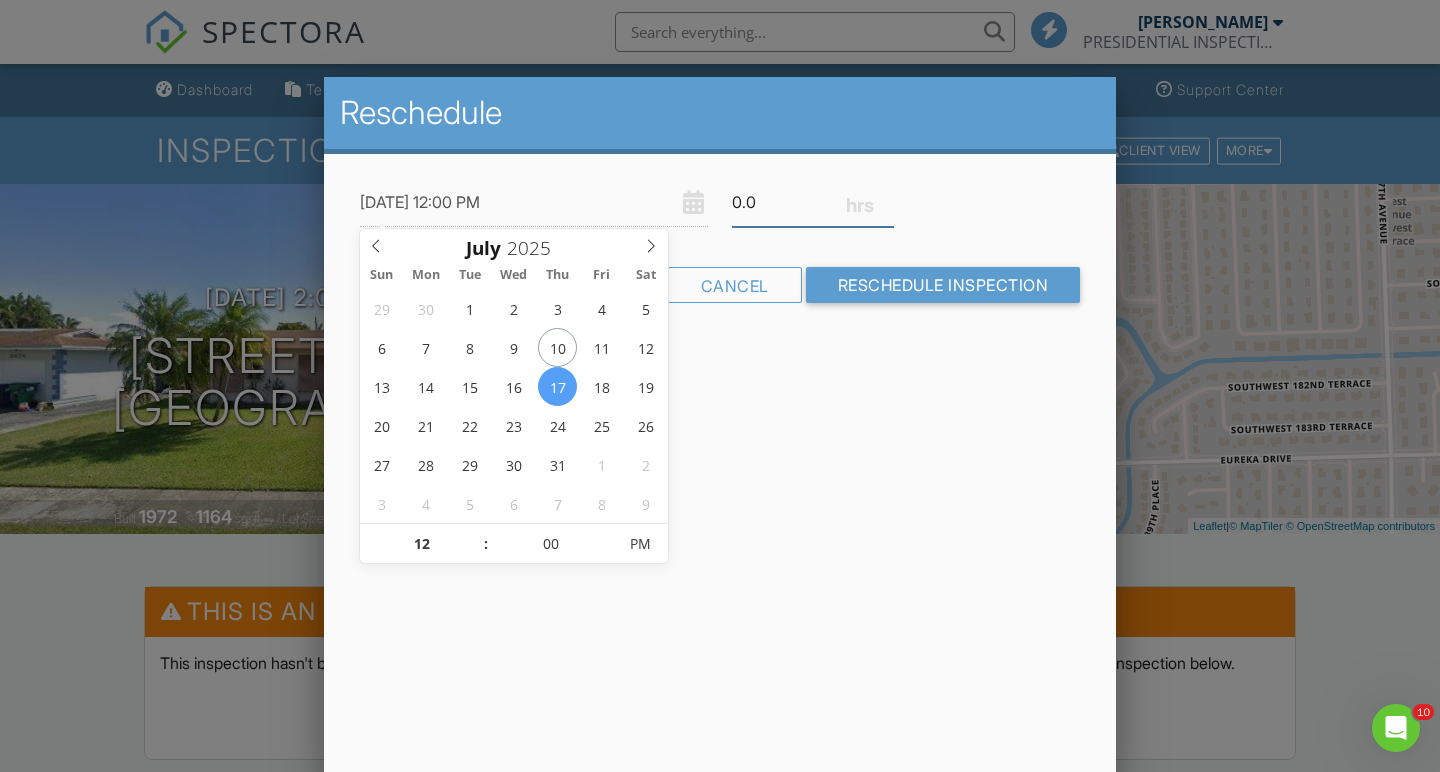 click on "0.0" at bounding box center (813, 202) 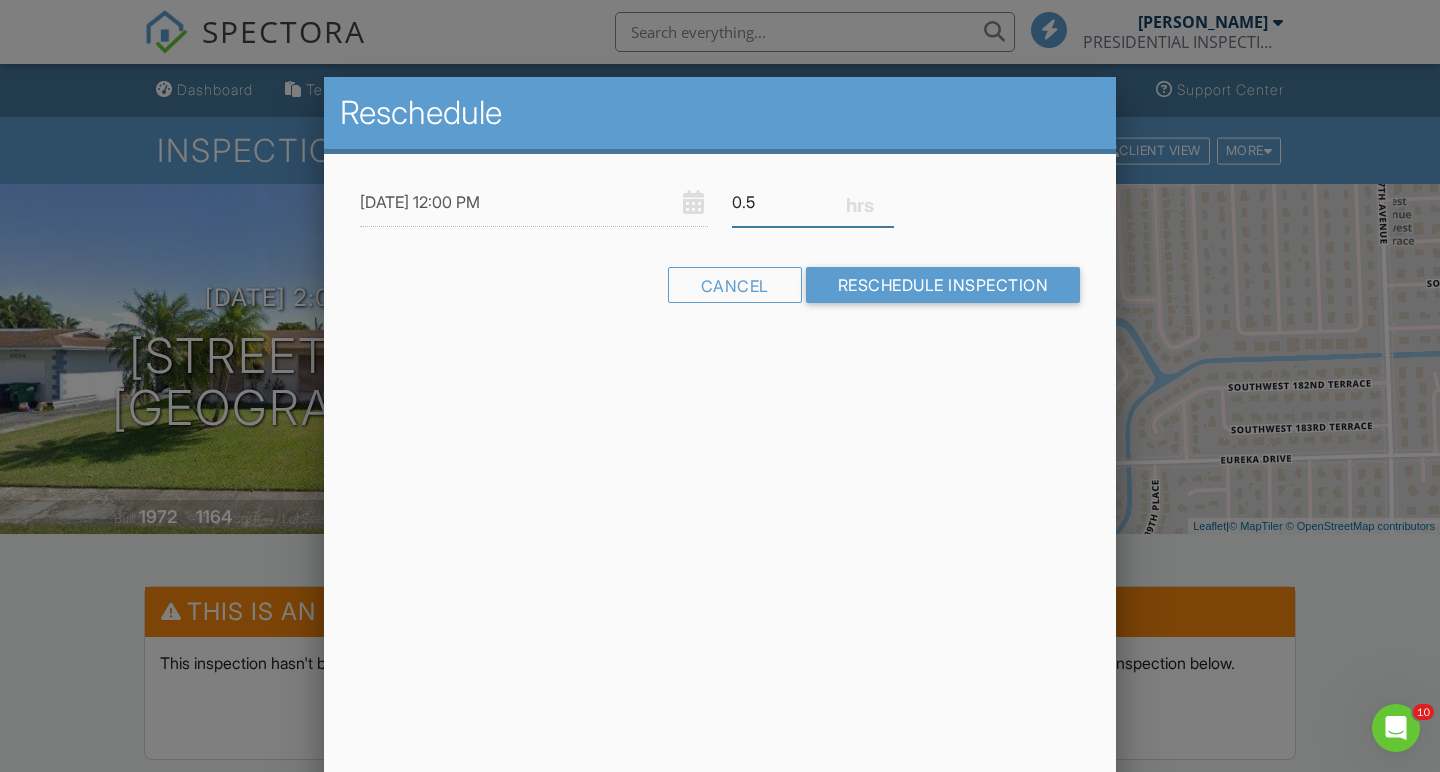 click on "0.5" at bounding box center [813, 202] 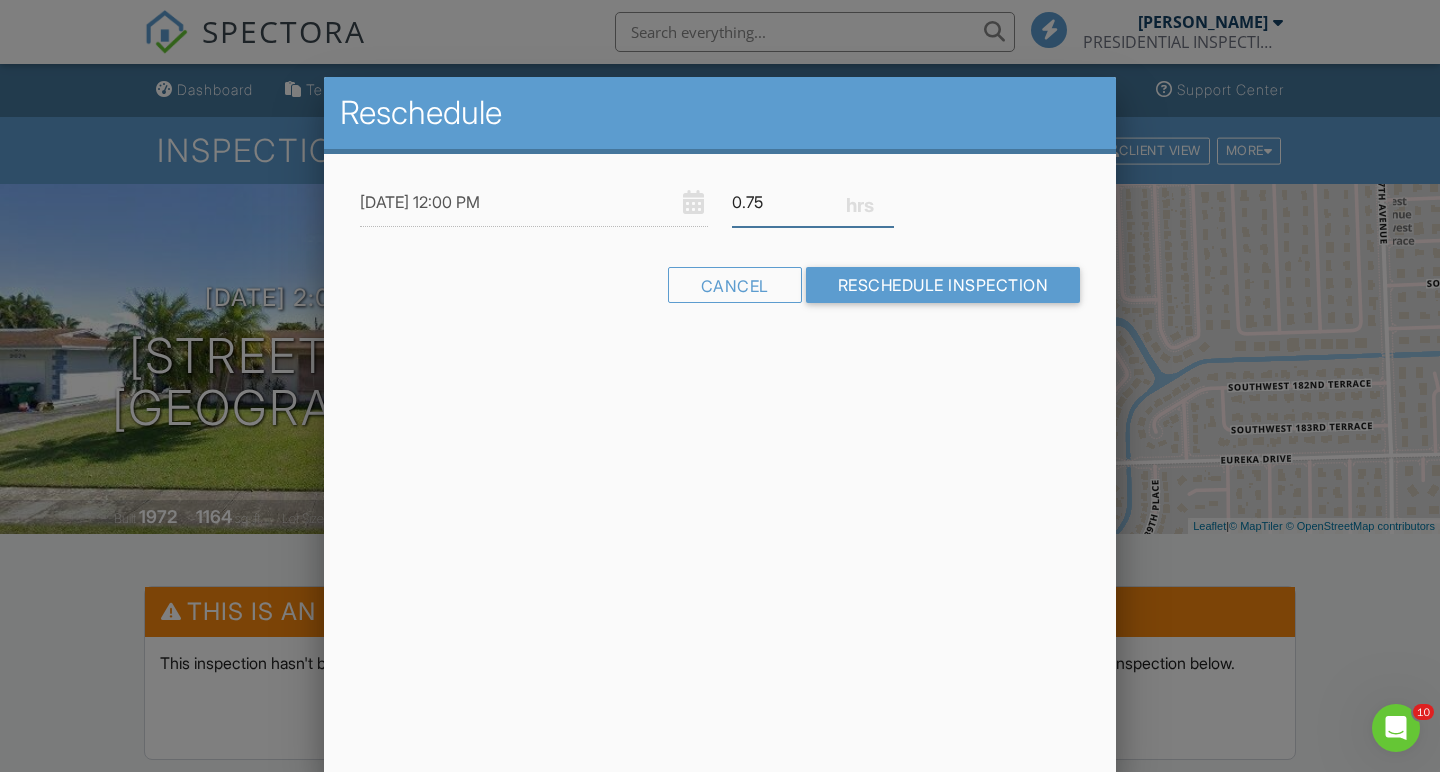 click on "0.75" at bounding box center (813, 202) 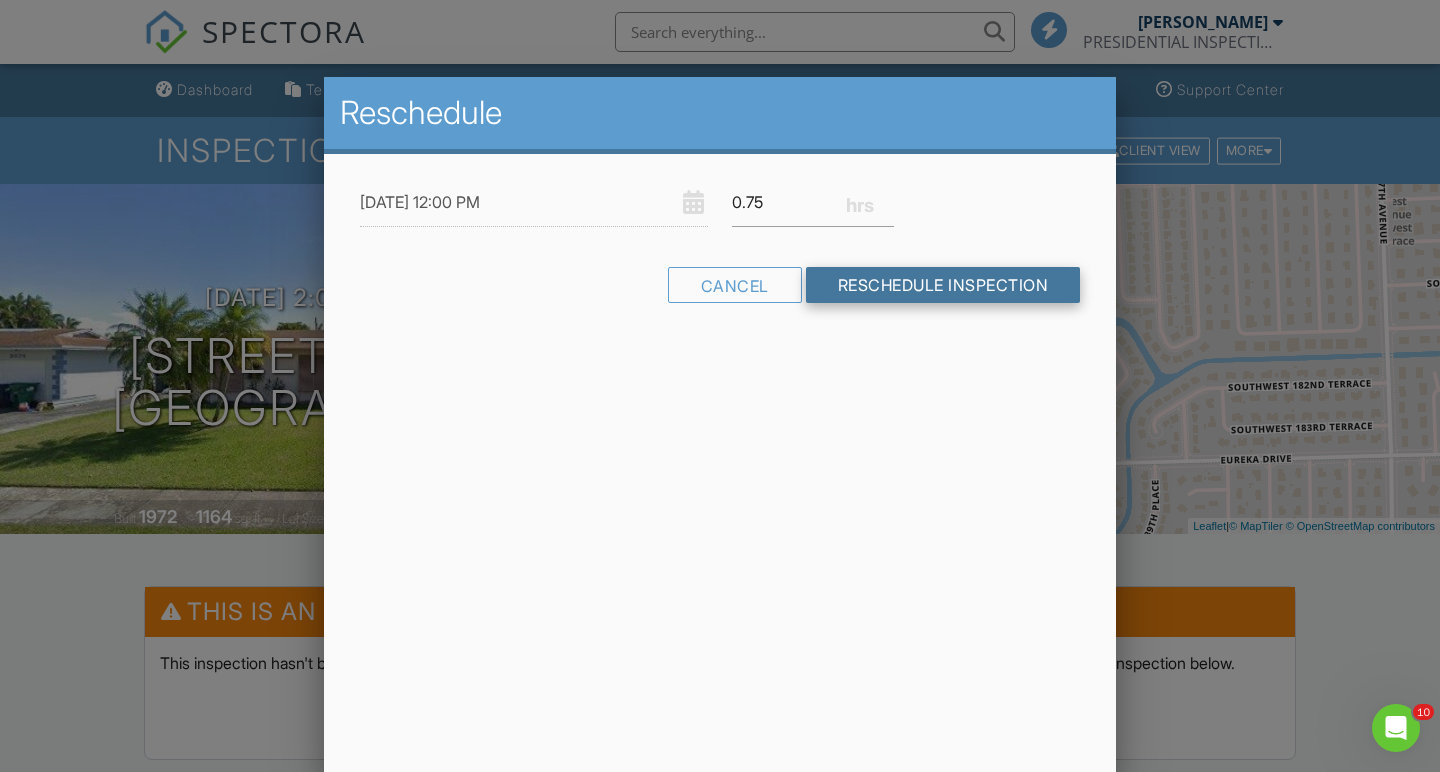 click on "Reschedule Inspection" at bounding box center (943, 285) 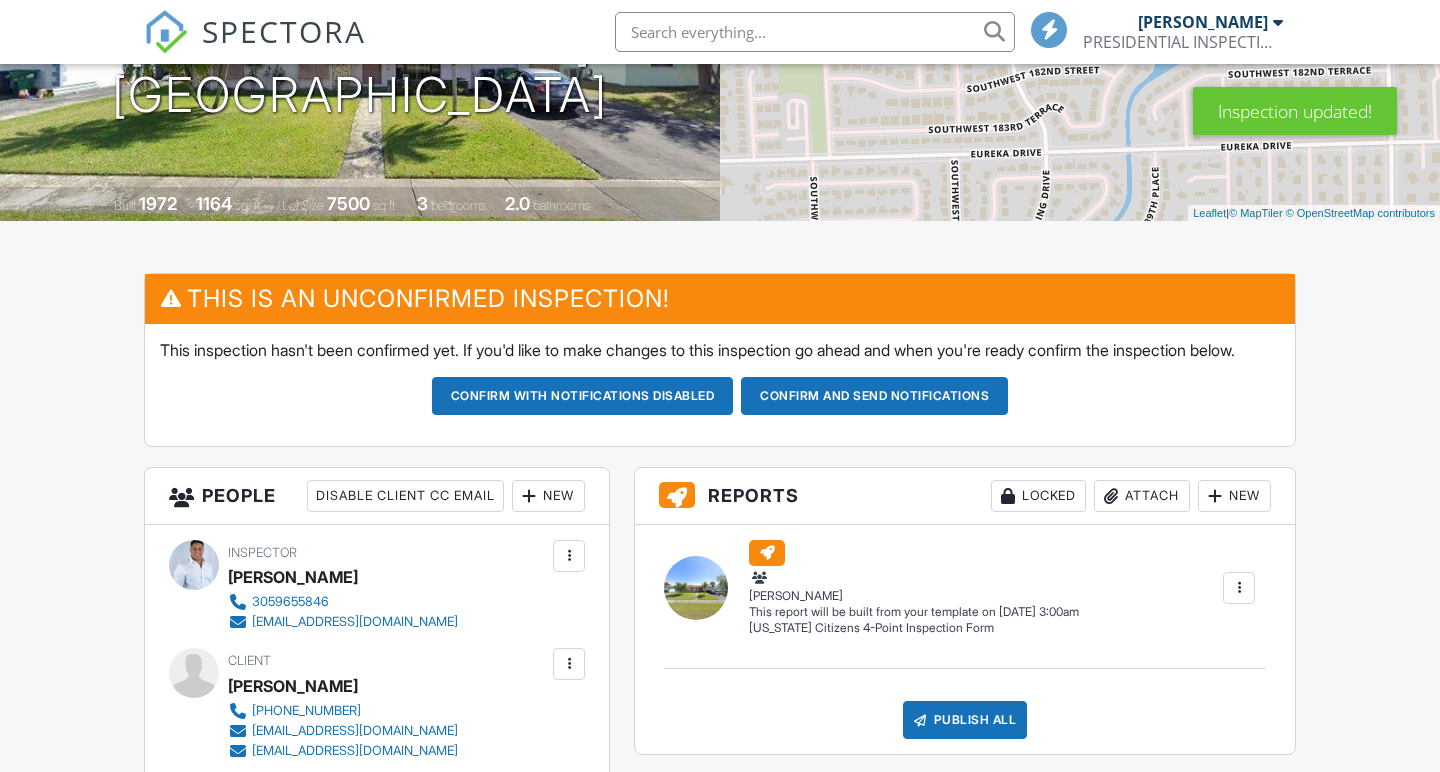 scroll, scrollTop: 0, scrollLeft: 0, axis: both 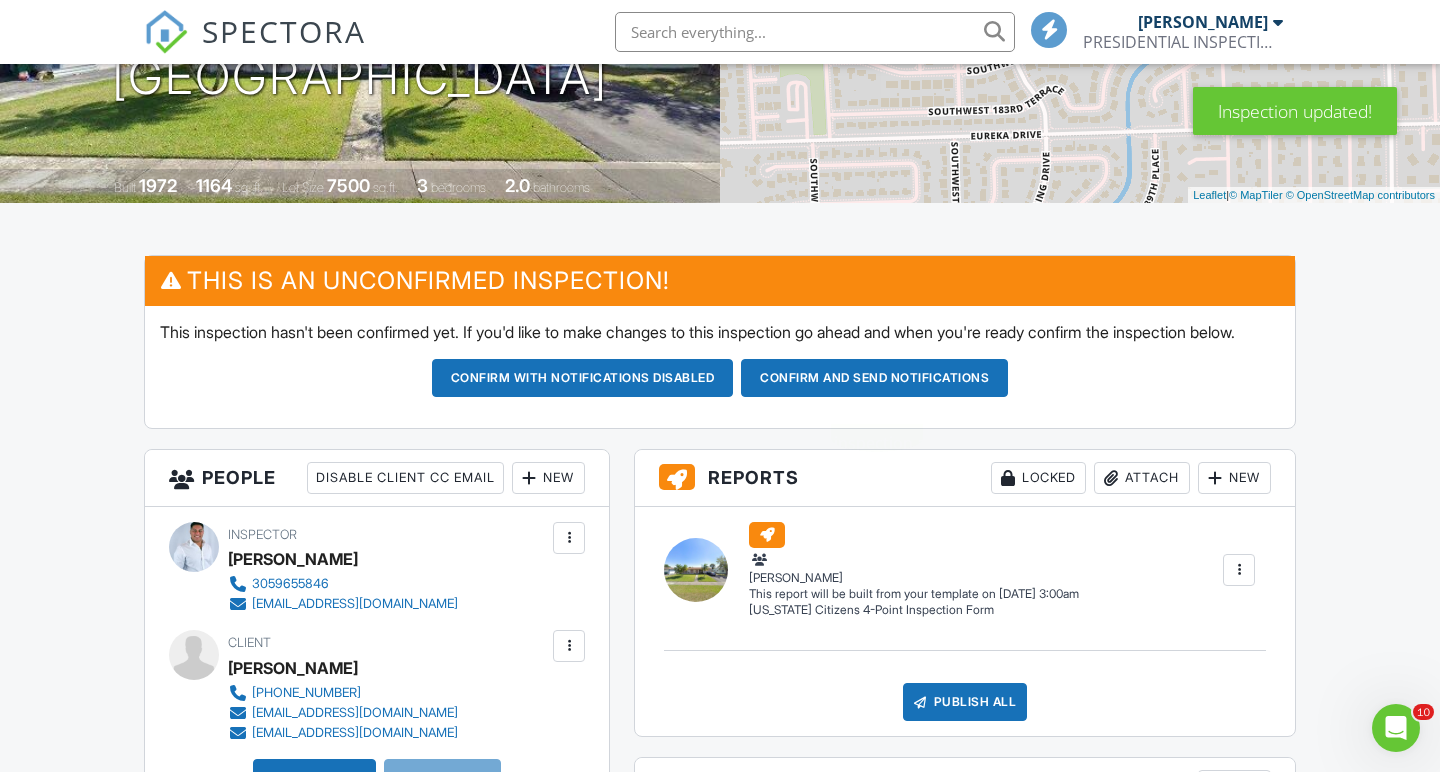 click on "Confirm and send notifications" at bounding box center [583, 378] 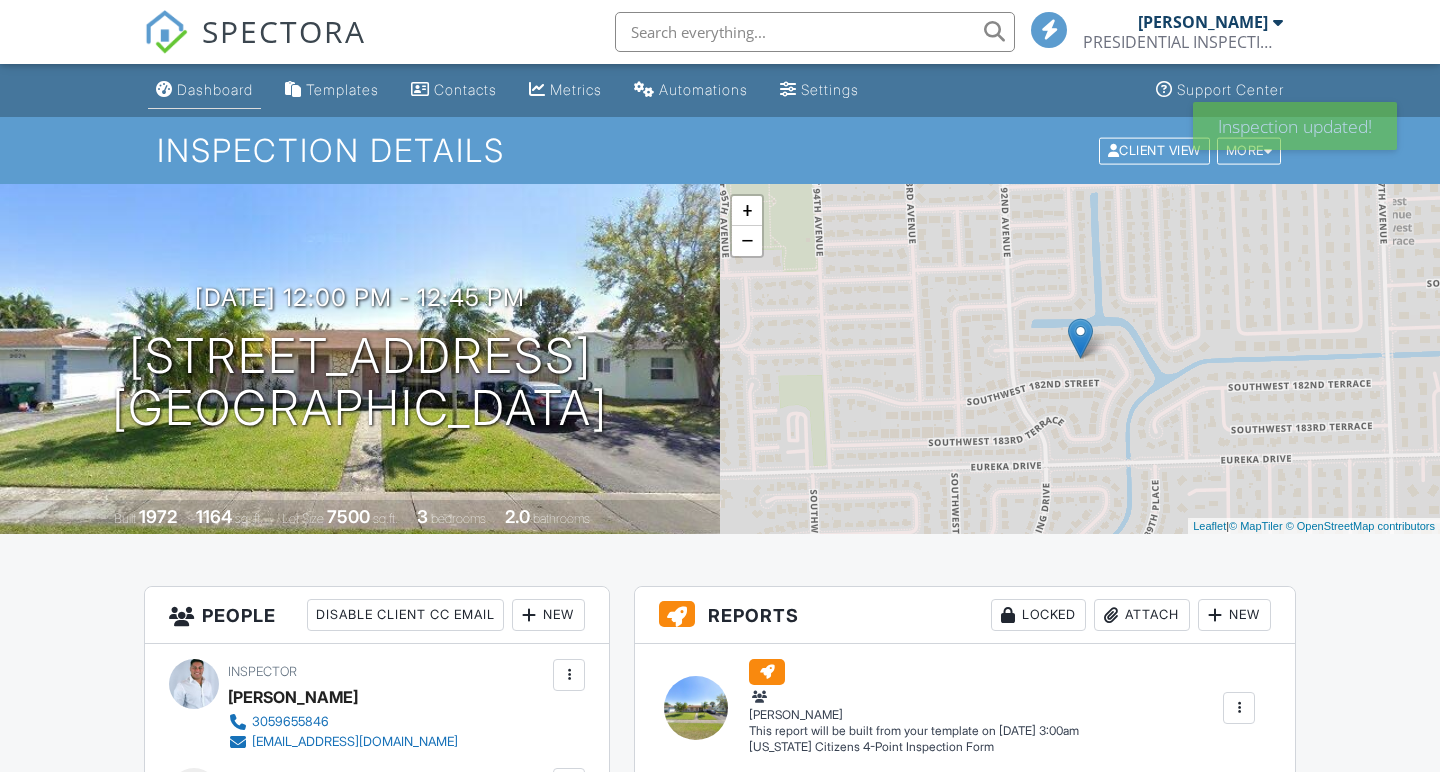 scroll, scrollTop: 0, scrollLeft: 0, axis: both 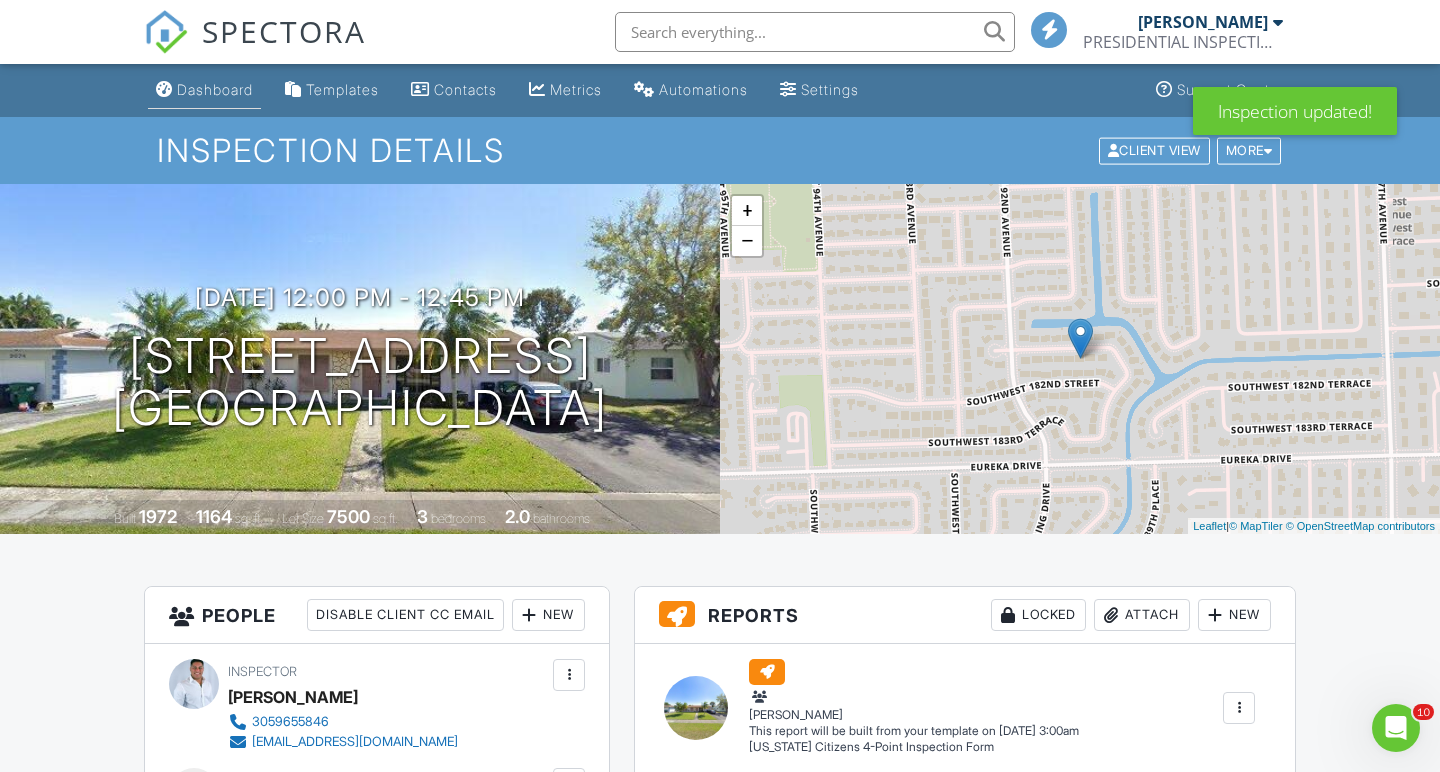 click on "Dashboard" at bounding box center (215, 89) 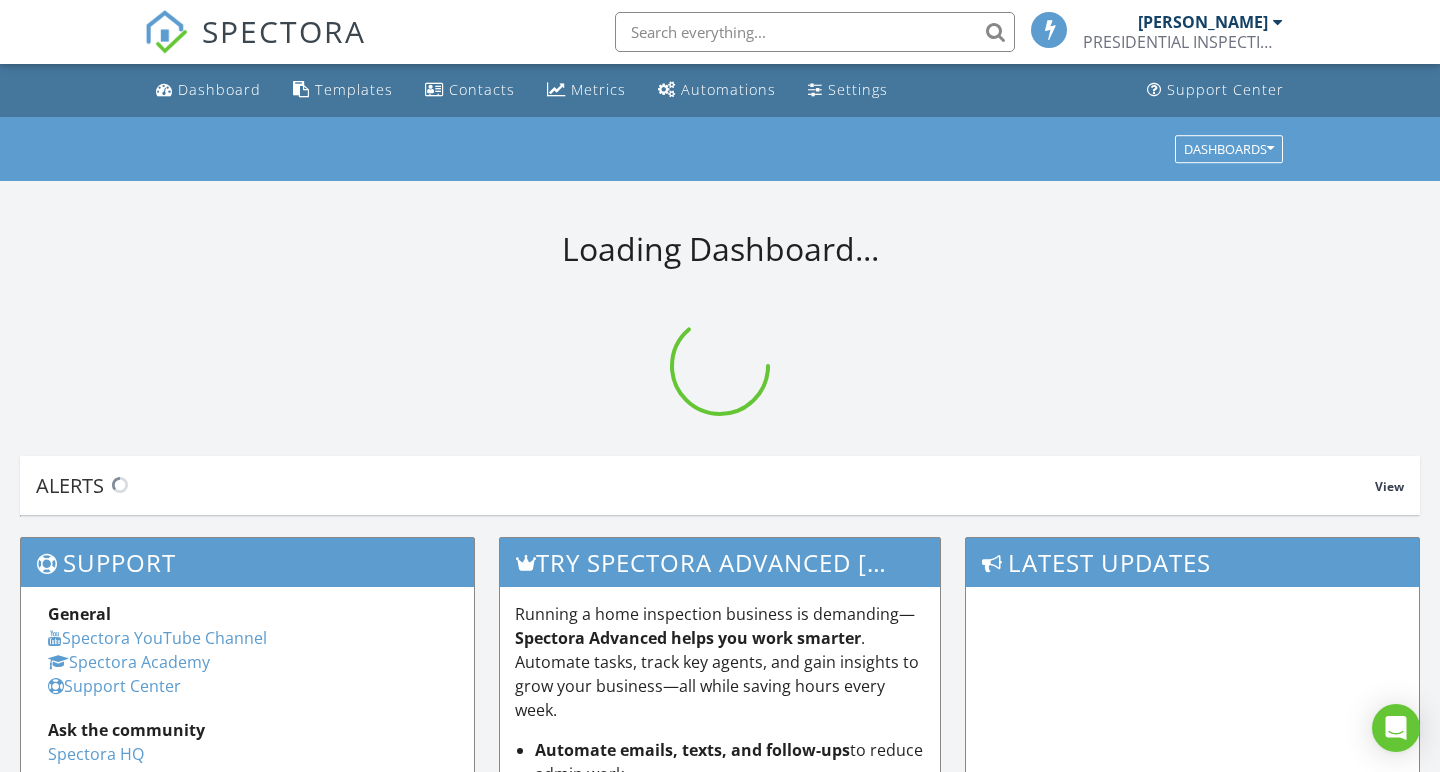 scroll, scrollTop: 0, scrollLeft: 0, axis: both 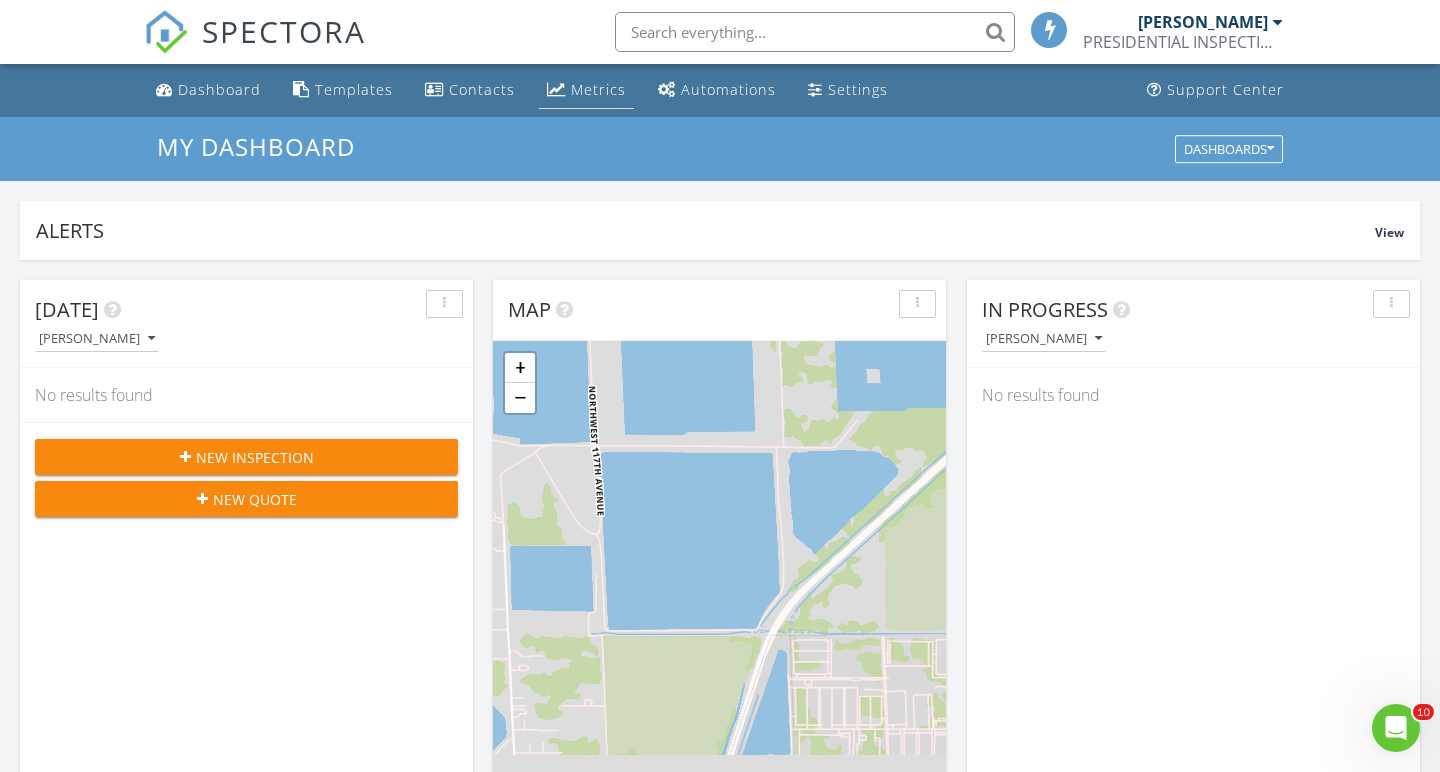 click on "Metrics" at bounding box center [598, 89] 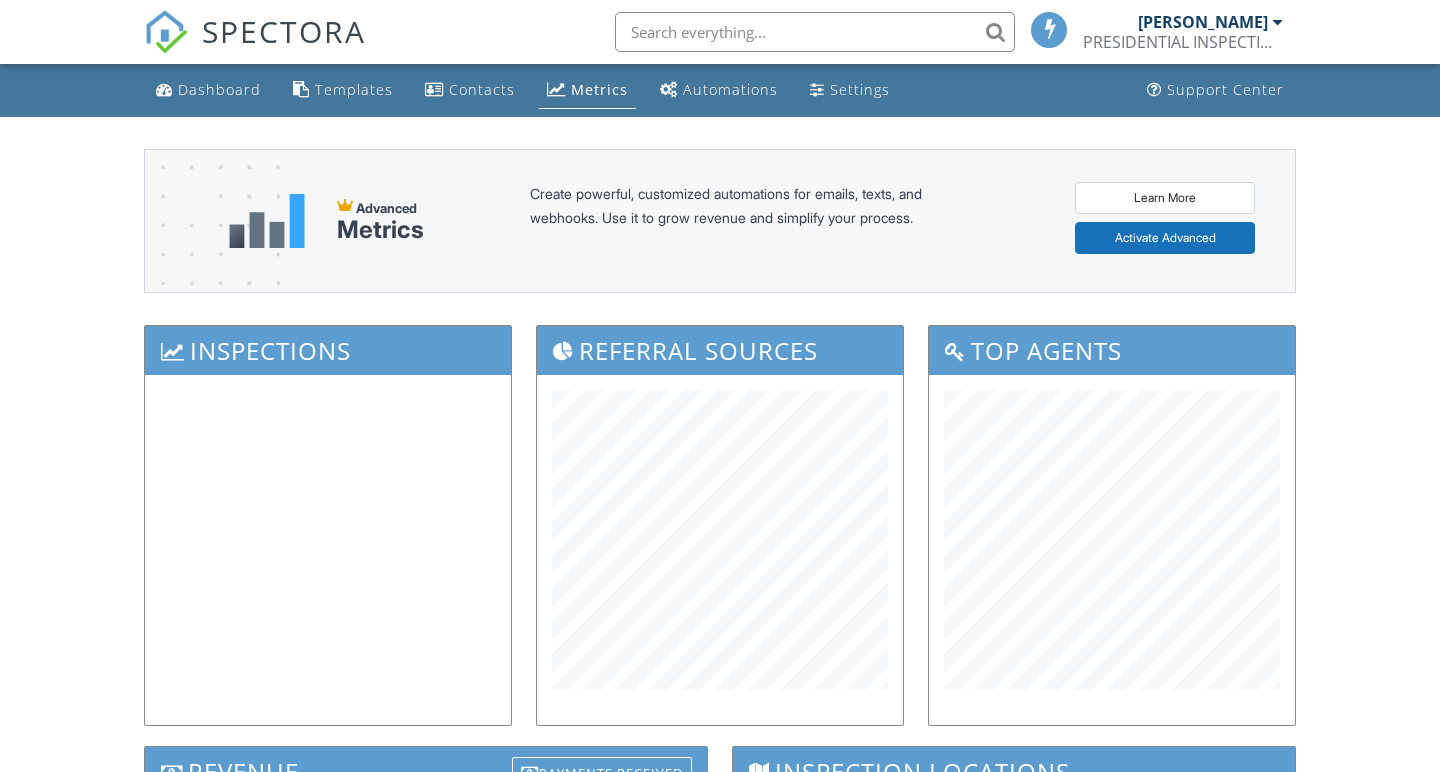 scroll, scrollTop: 0, scrollLeft: 0, axis: both 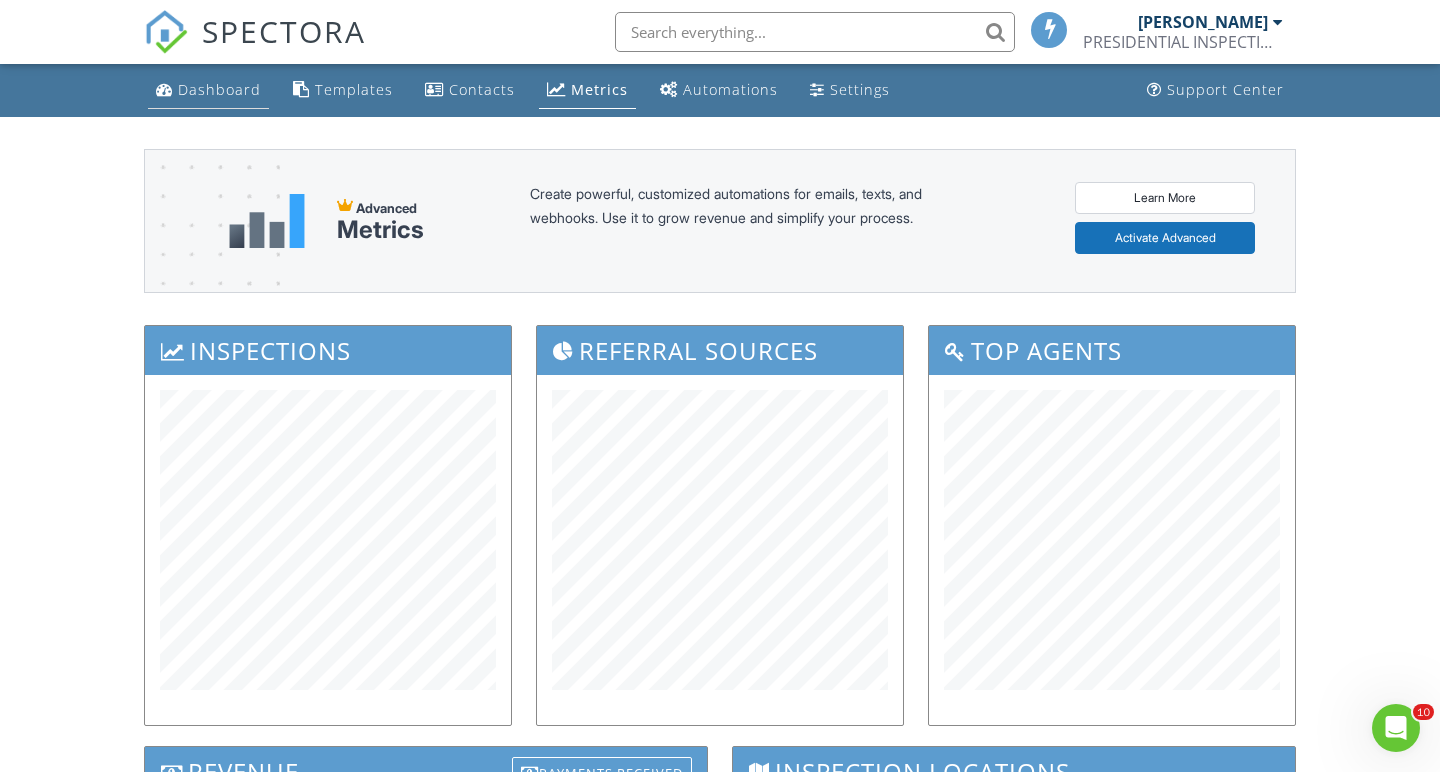 click on "Dashboard" at bounding box center [219, 89] 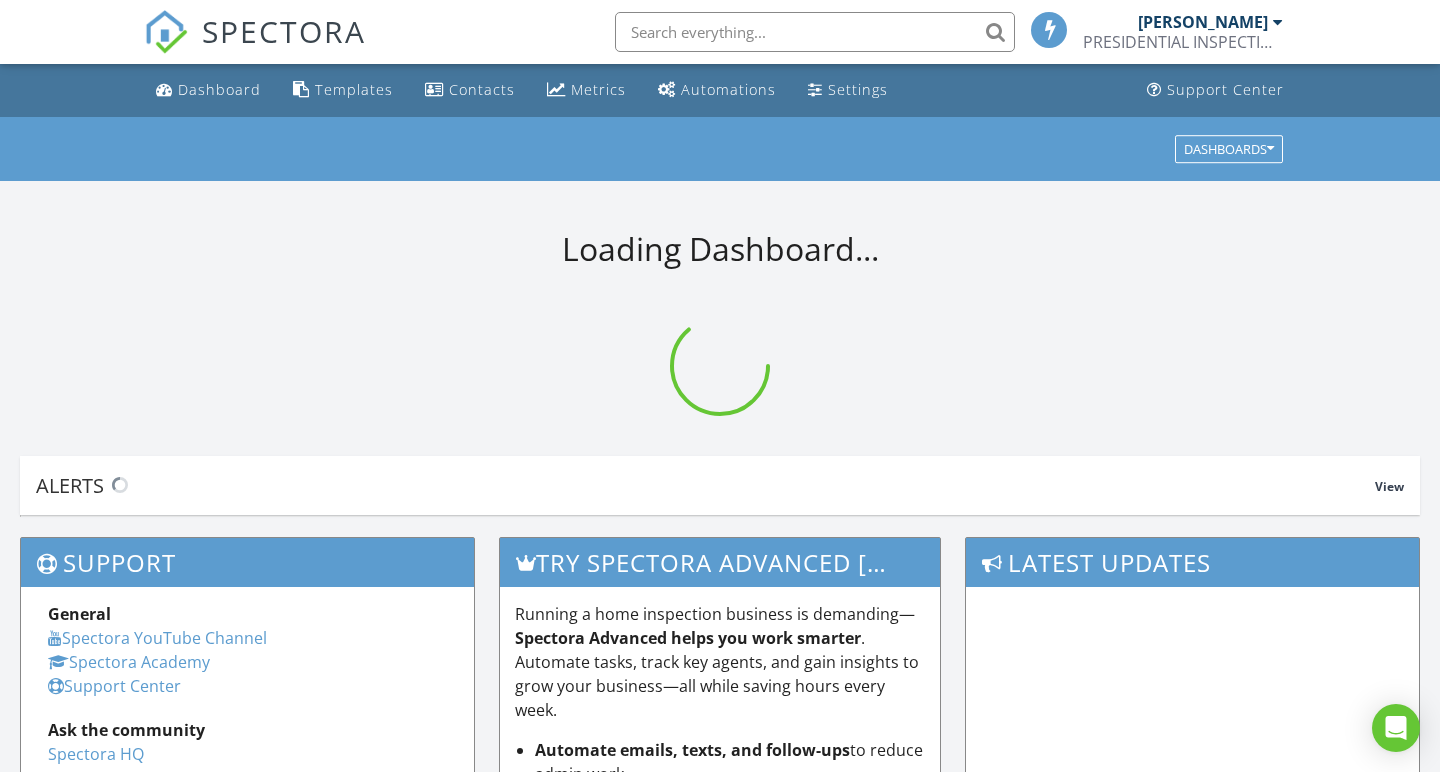 scroll, scrollTop: 0, scrollLeft: 0, axis: both 